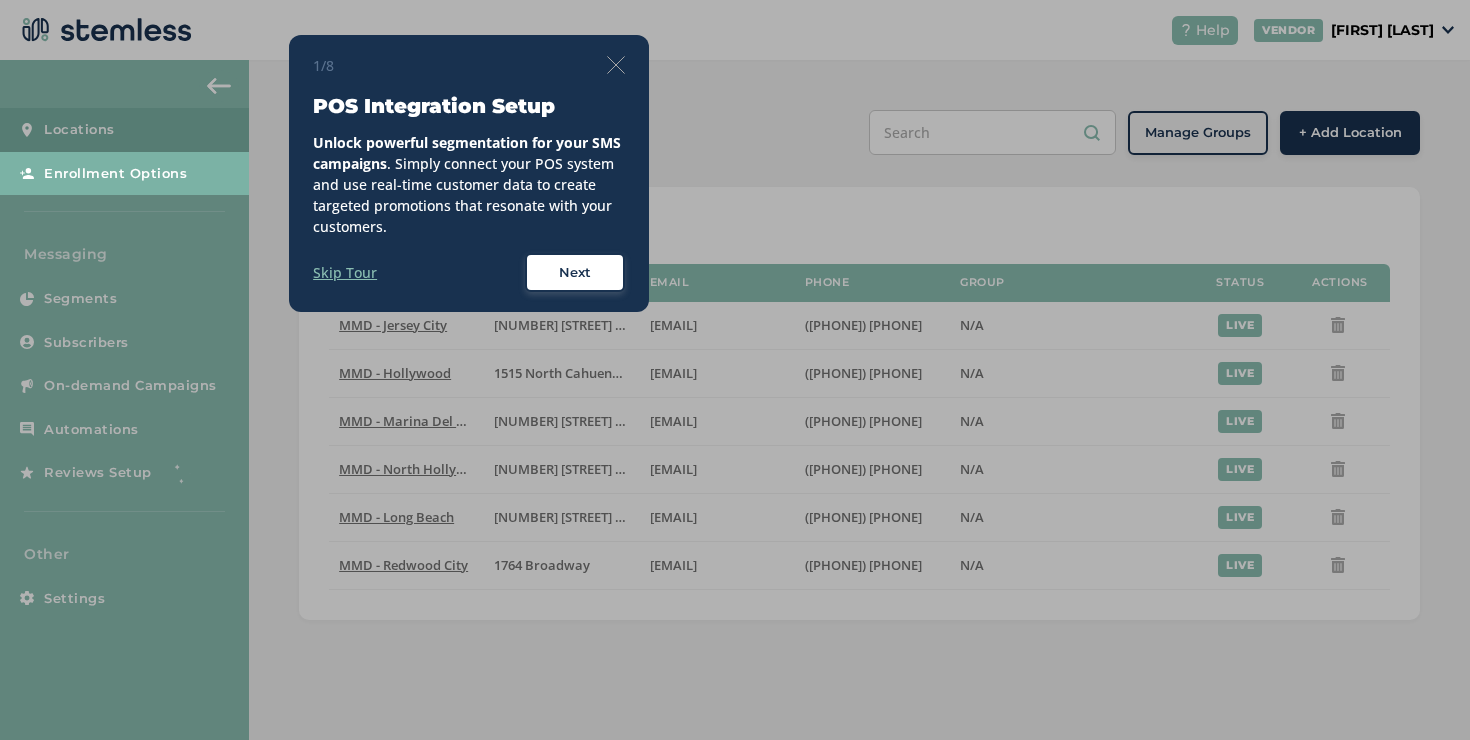 scroll, scrollTop: 0, scrollLeft: 0, axis: both 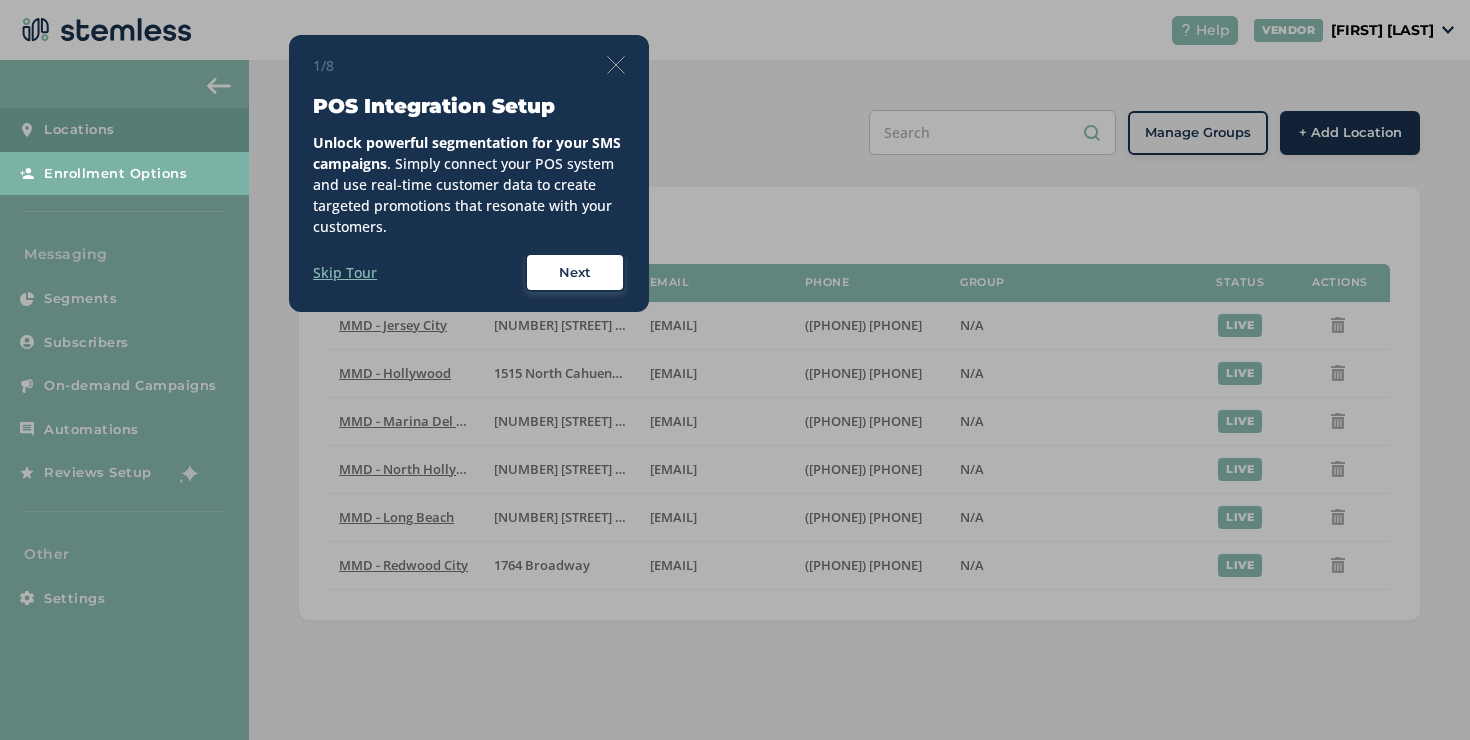 click on "1/8" at bounding box center [469, 65] 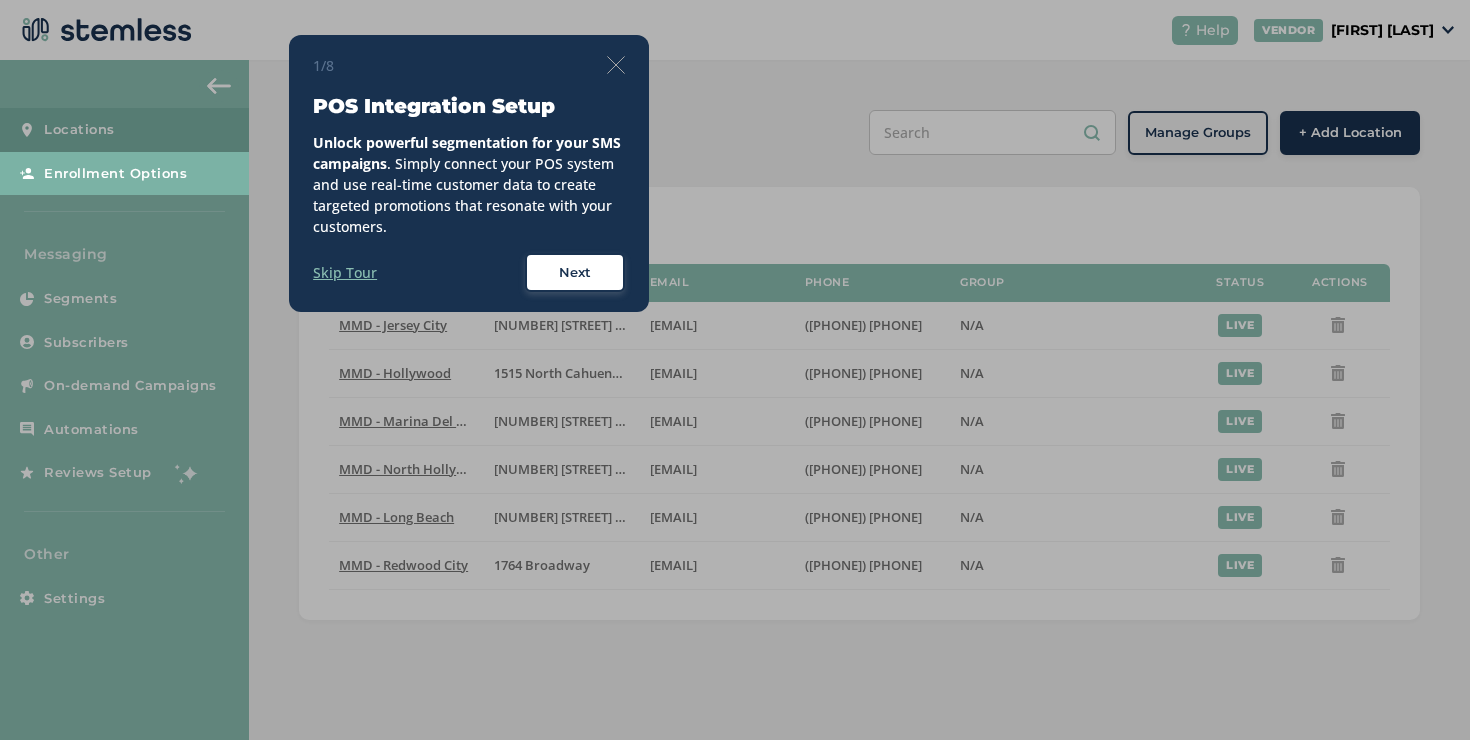 click at bounding box center [616, 65] 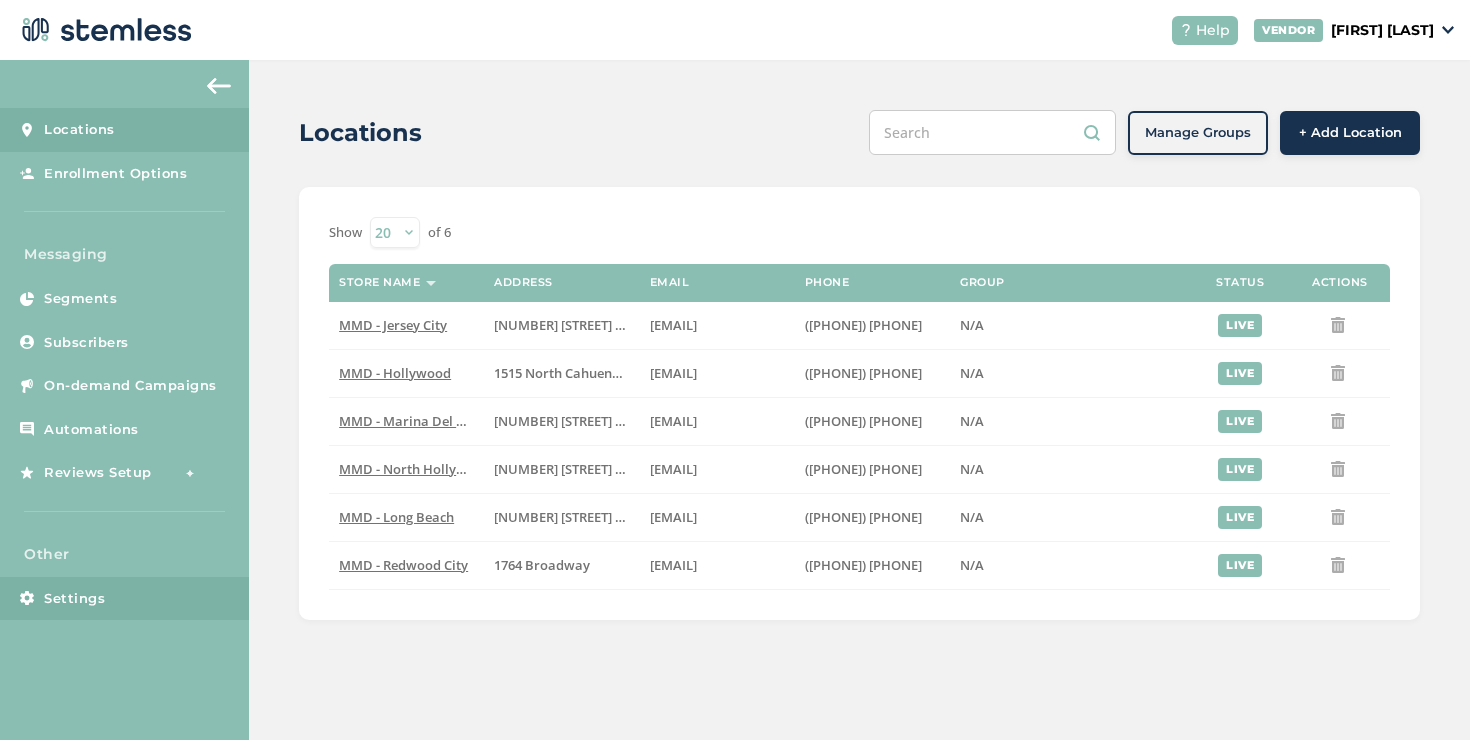 click on "Settings" at bounding box center [124, 599] 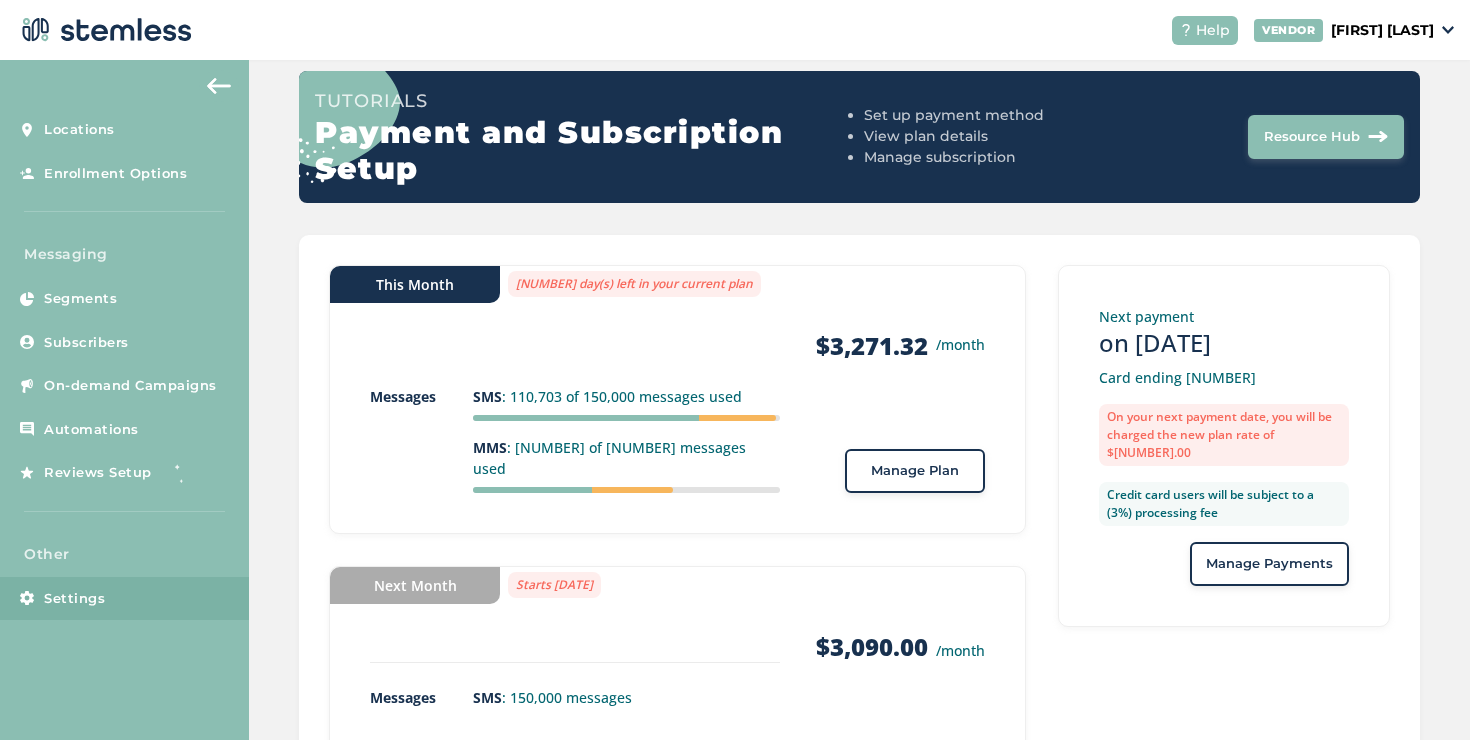 scroll, scrollTop: 263, scrollLeft: 0, axis: vertical 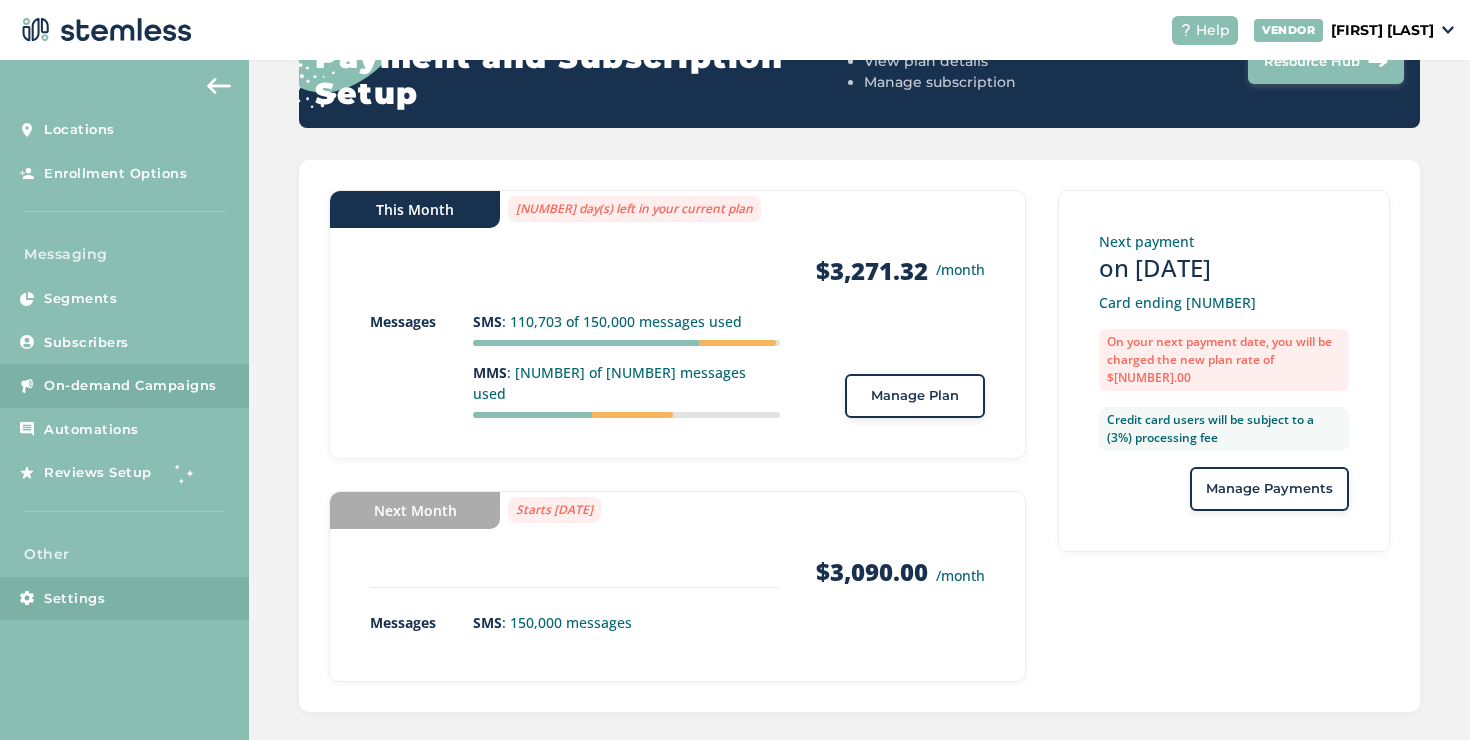click on "On-demand Campaigns" at bounding box center [130, 386] 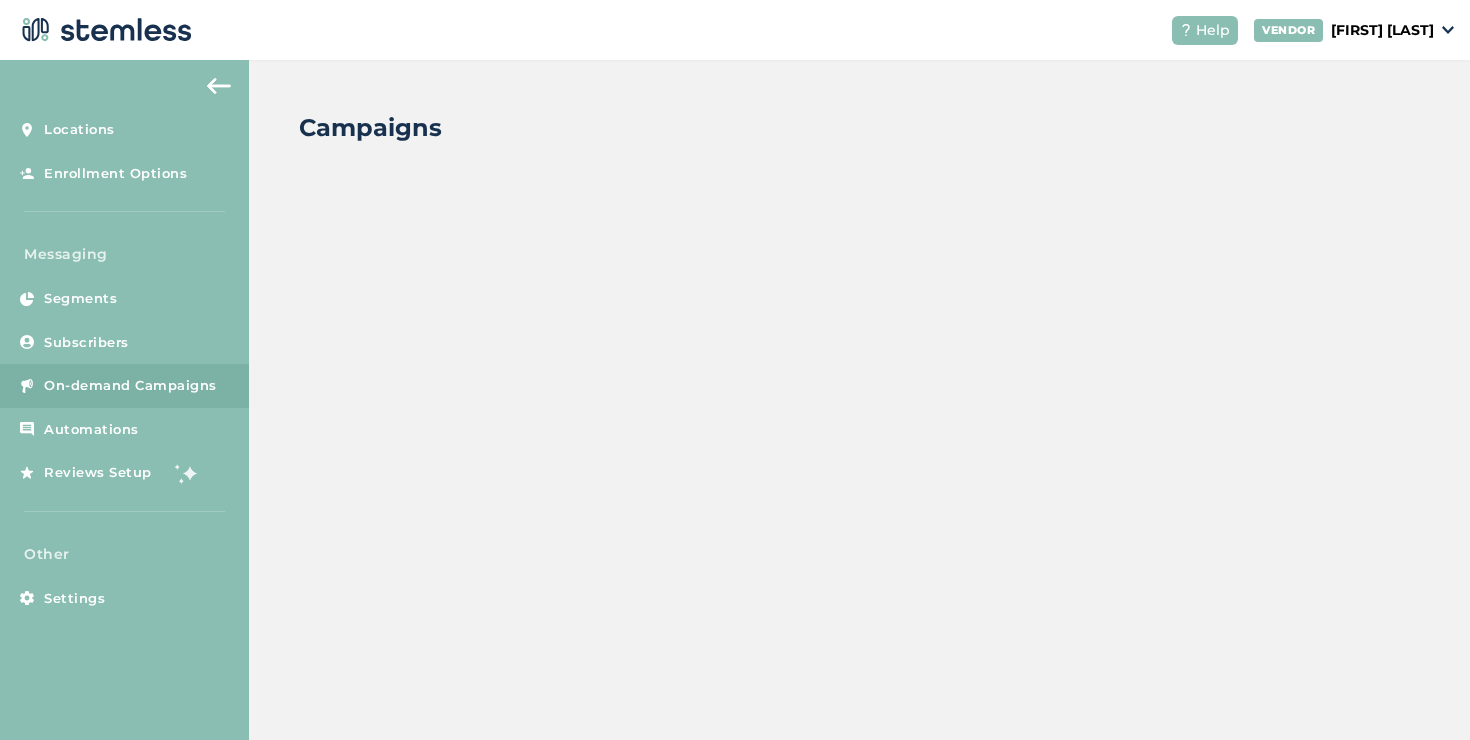 scroll, scrollTop: 0, scrollLeft: 0, axis: both 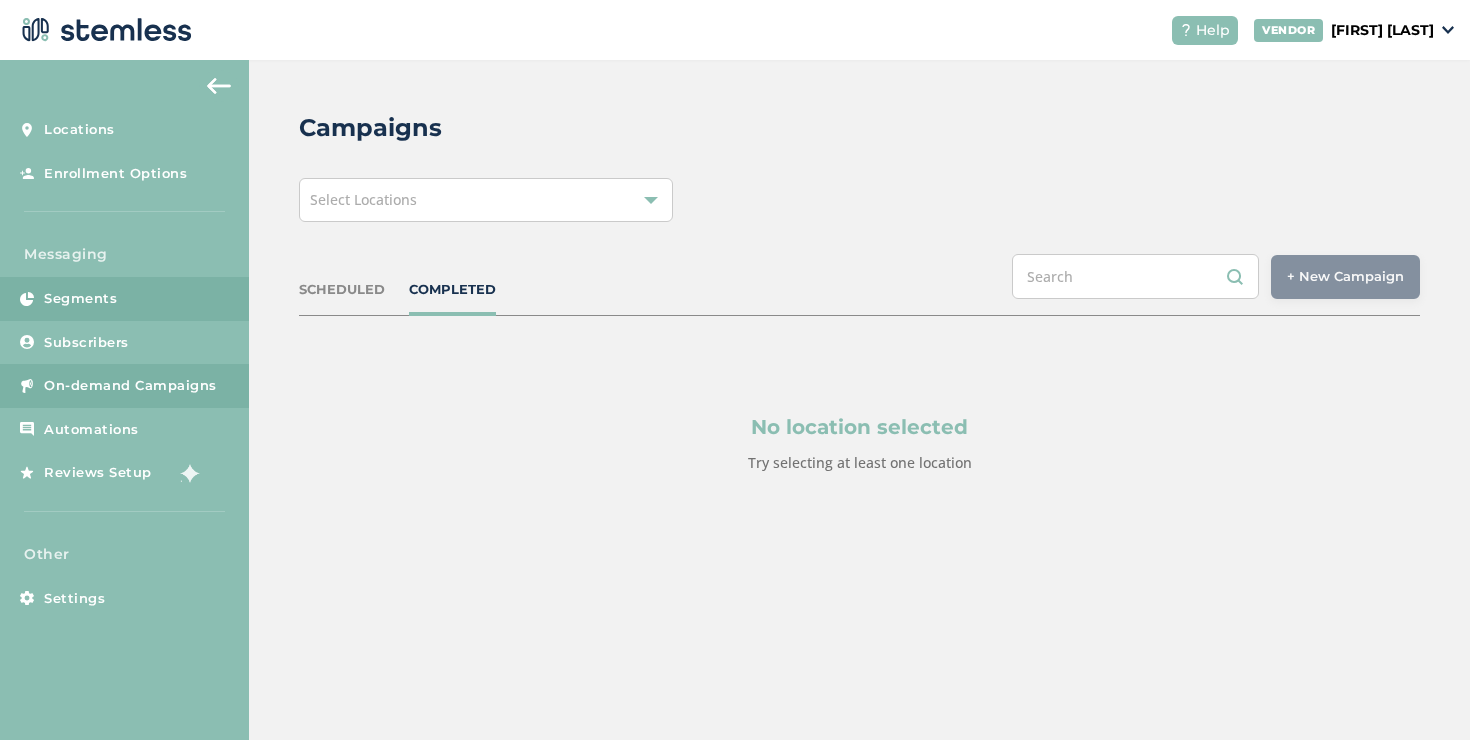 click on "Segments" at bounding box center [124, 299] 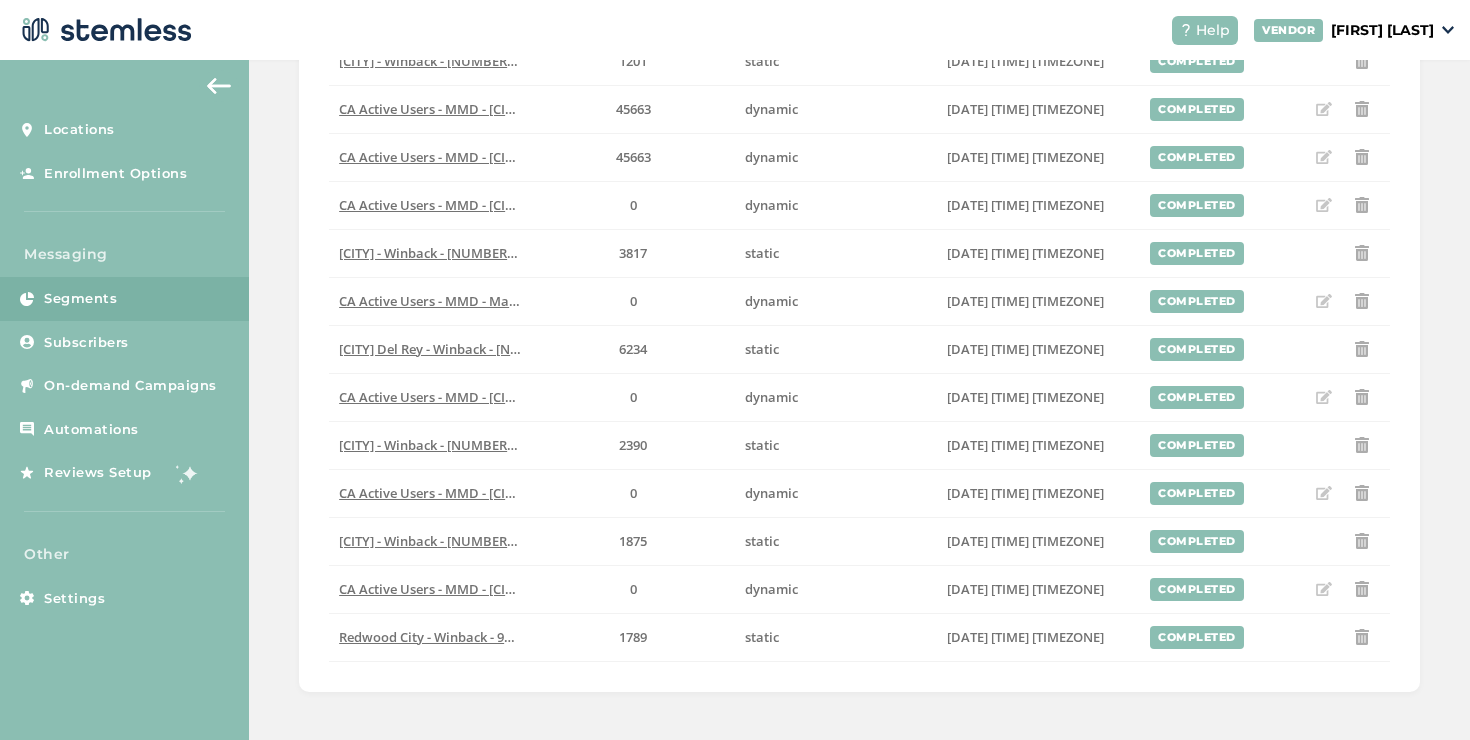 scroll, scrollTop: 325, scrollLeft: 0, axis: vertical 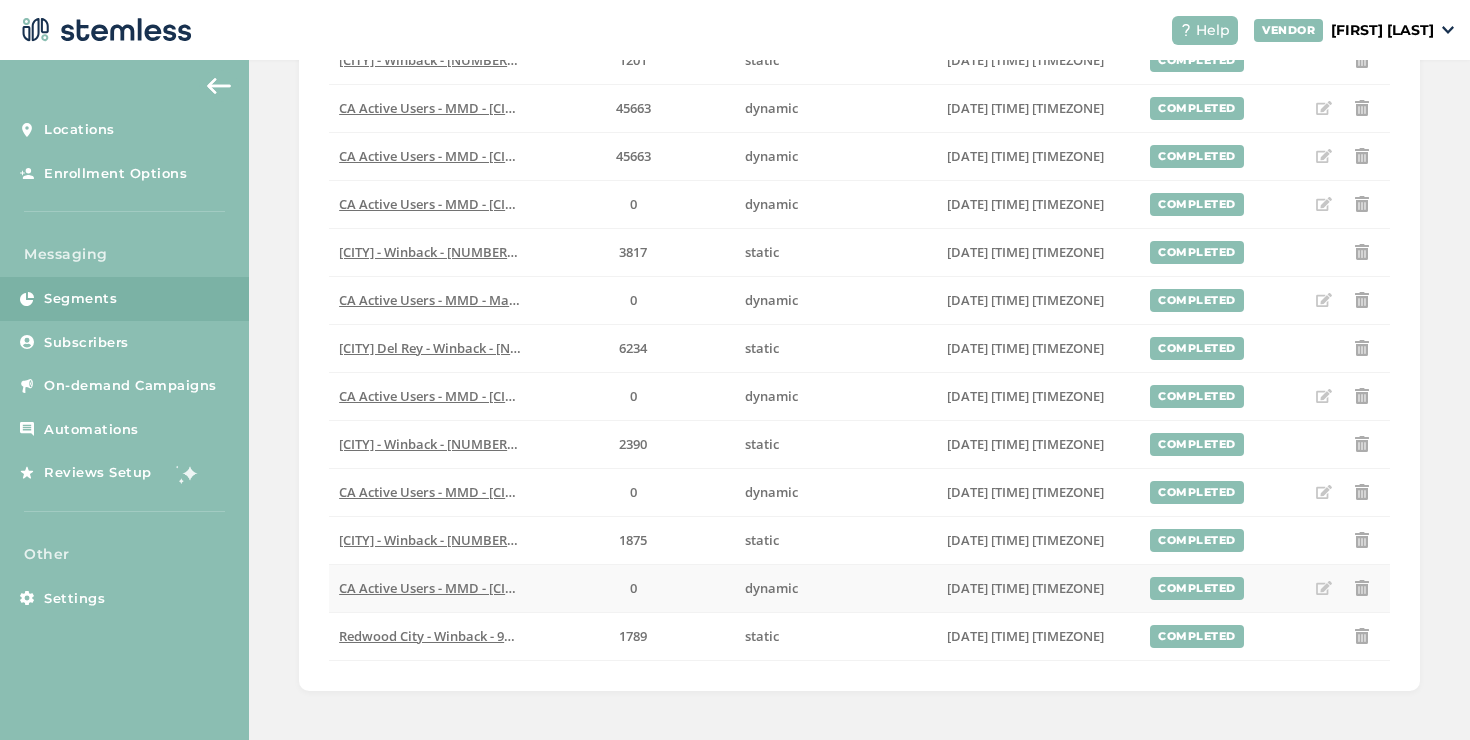click at bounding box center (1324, 588) 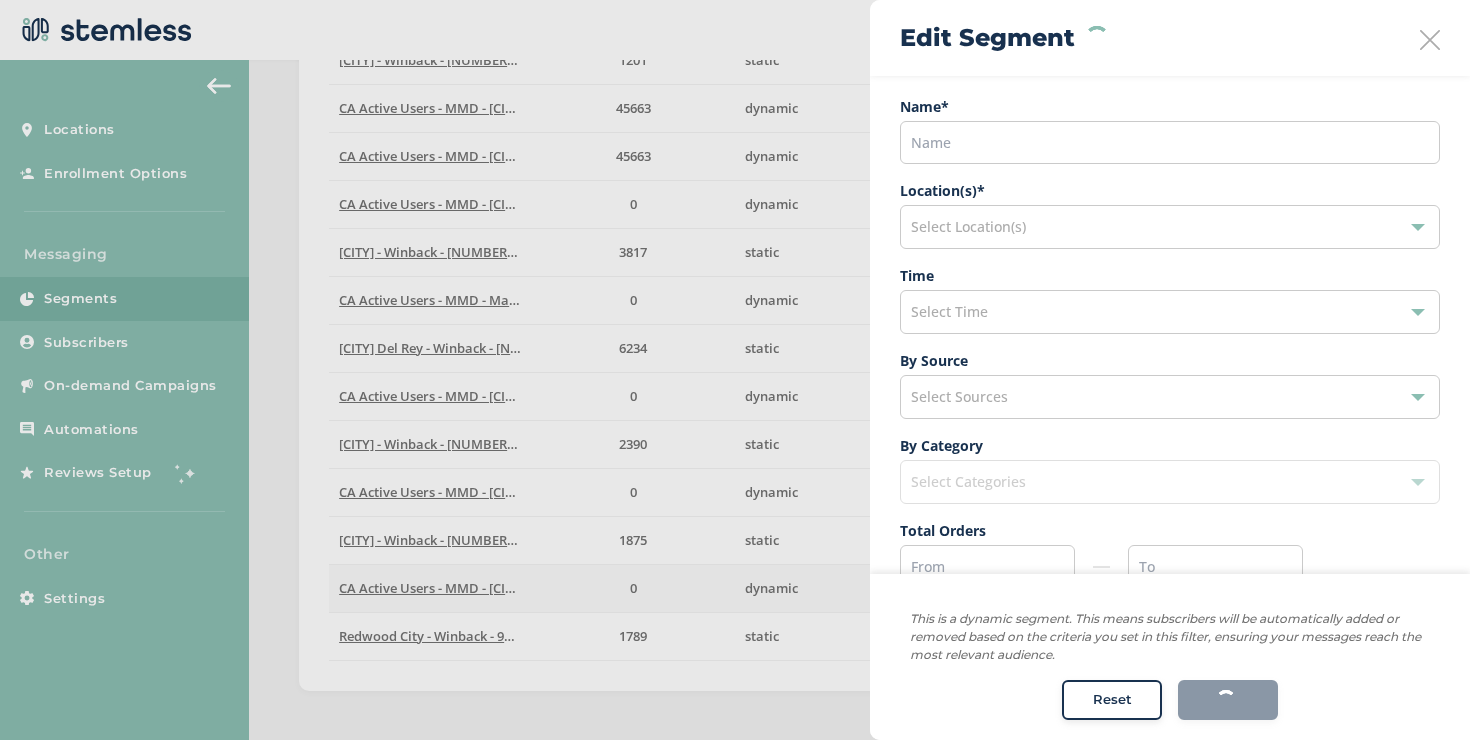 type on "CA Active Users" 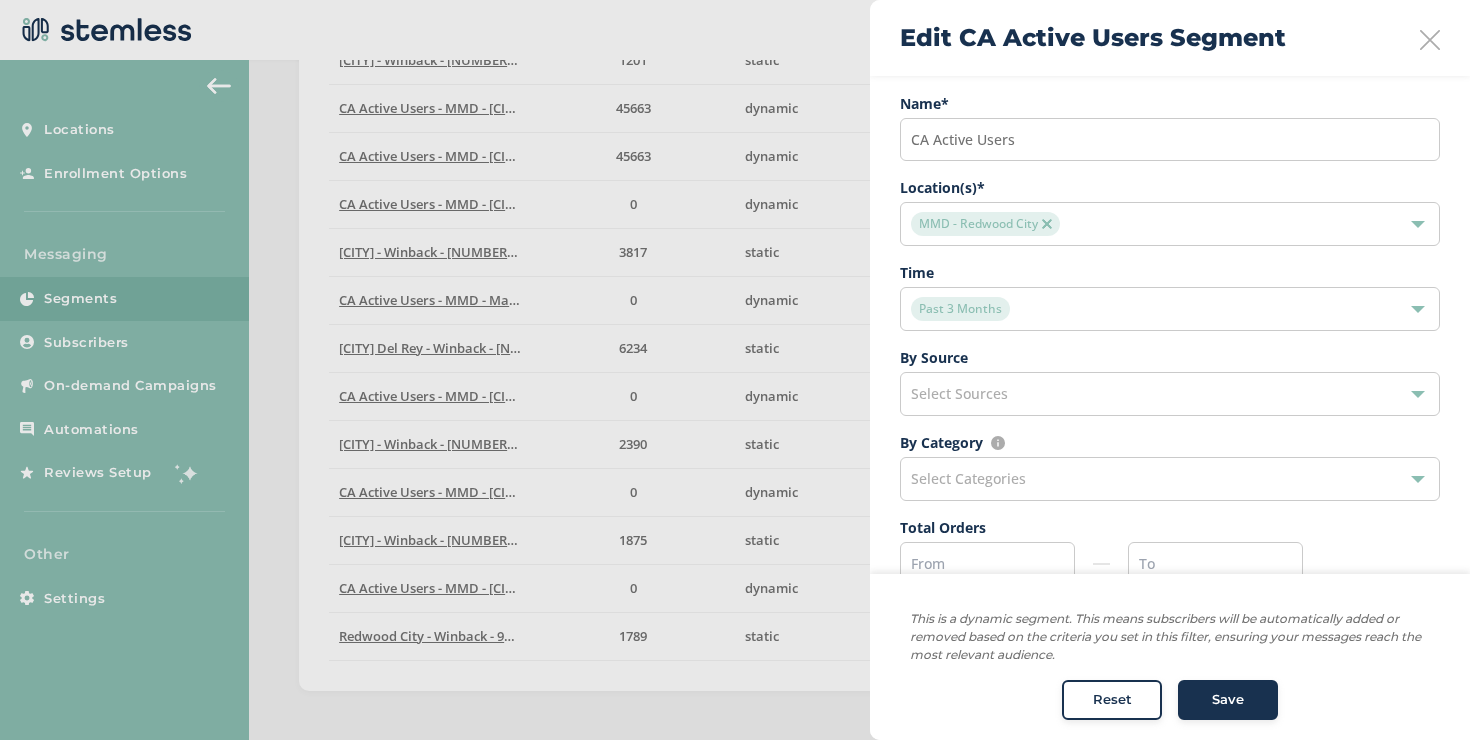 scroll, scrollTop: 0, scrollLeft: 0, axis: both 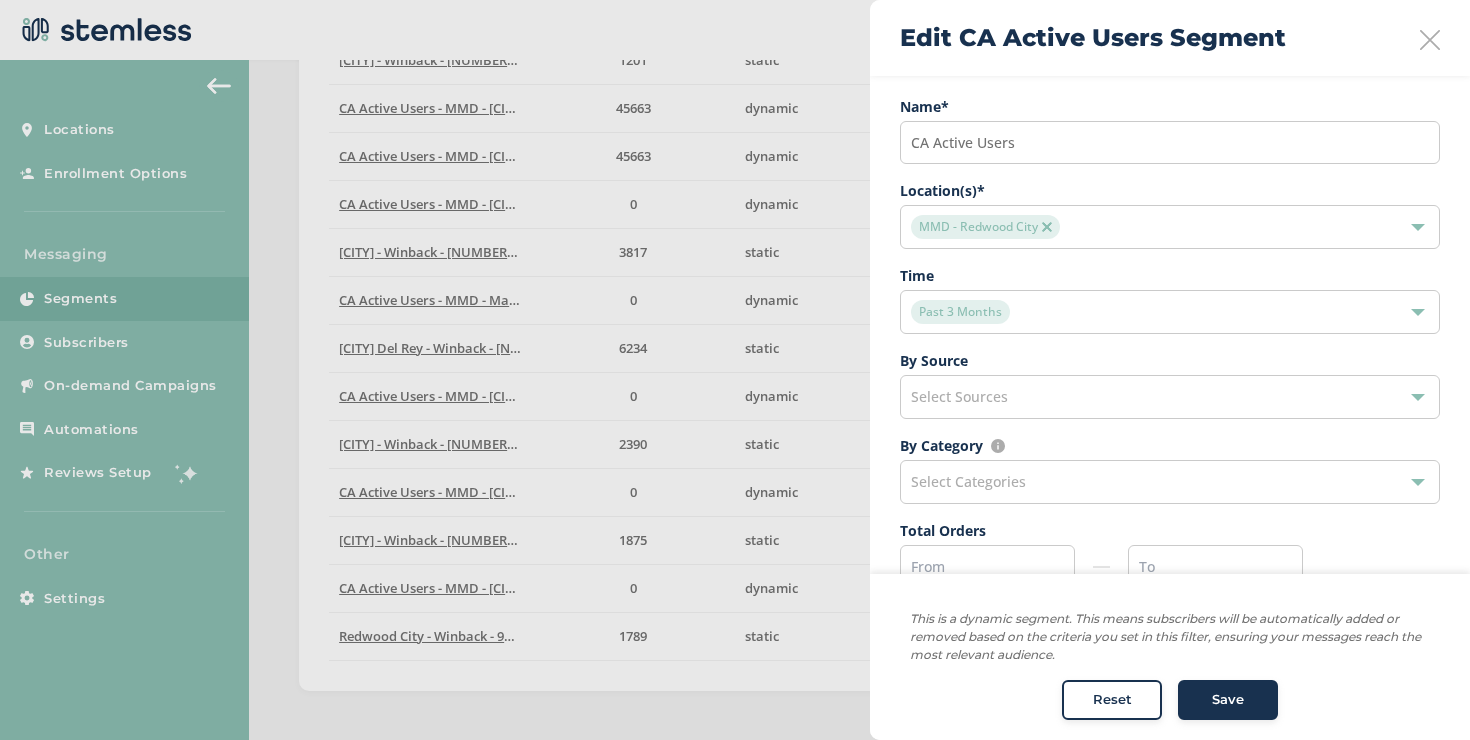 click at bounding box center [1430, 40] 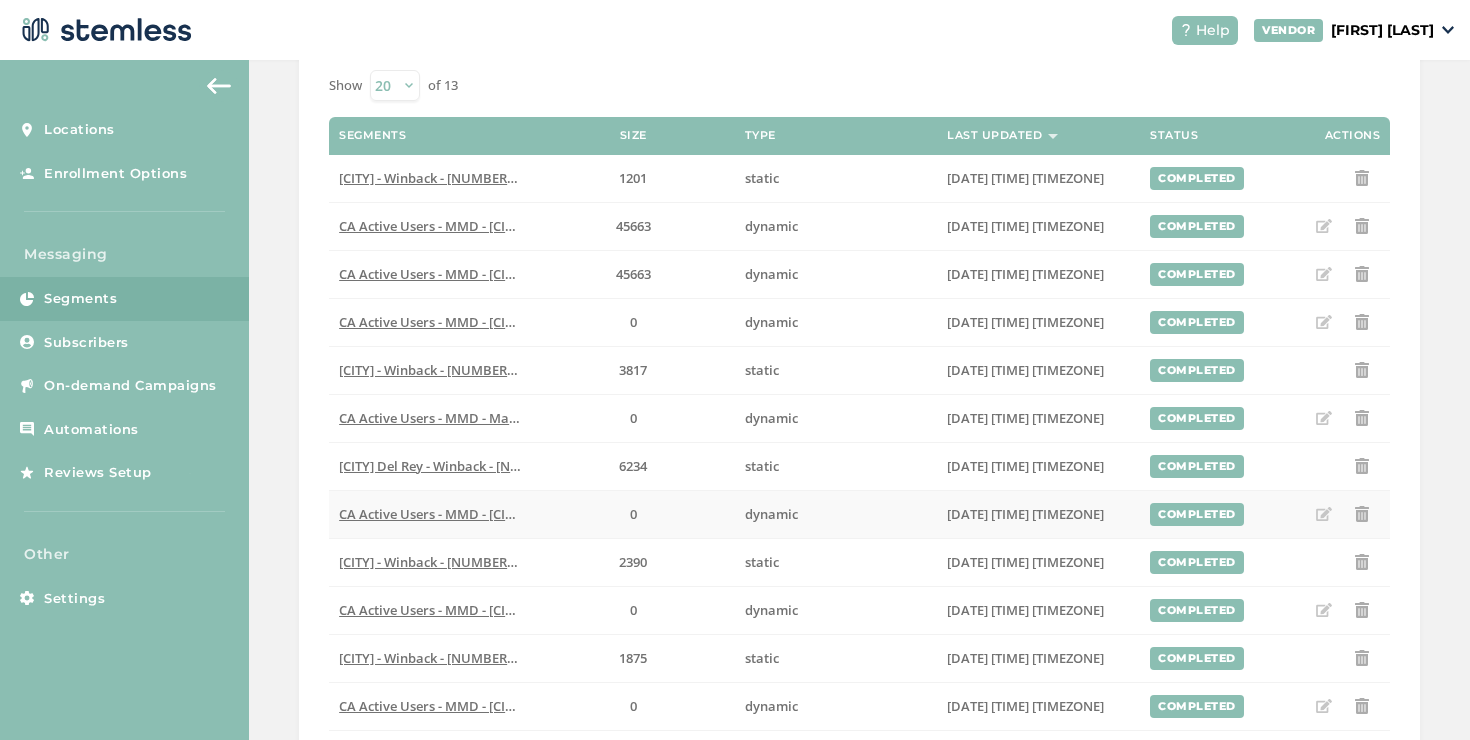 scroll, scrollTop: 196, scrollLeft: 0, axis: vertical 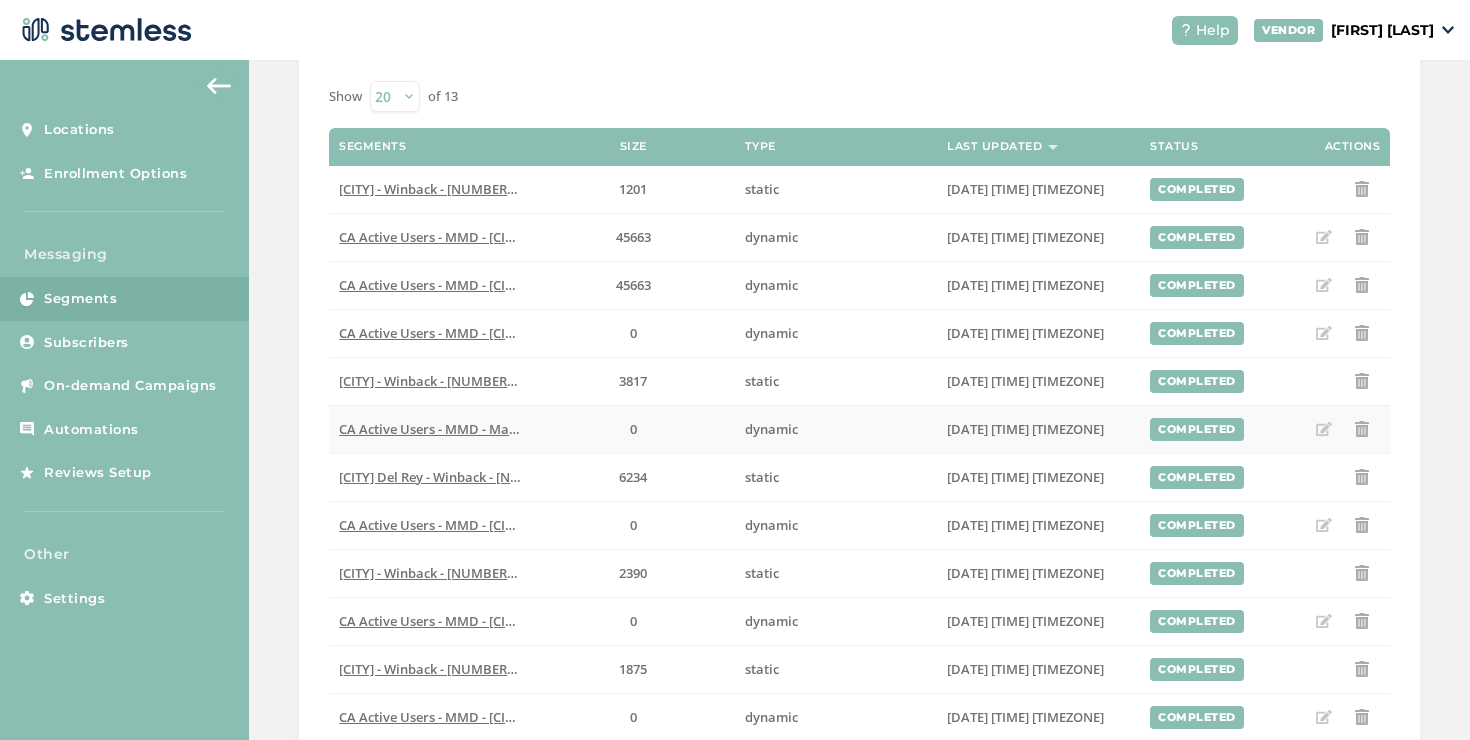 click at bounding box center [1326, 429] 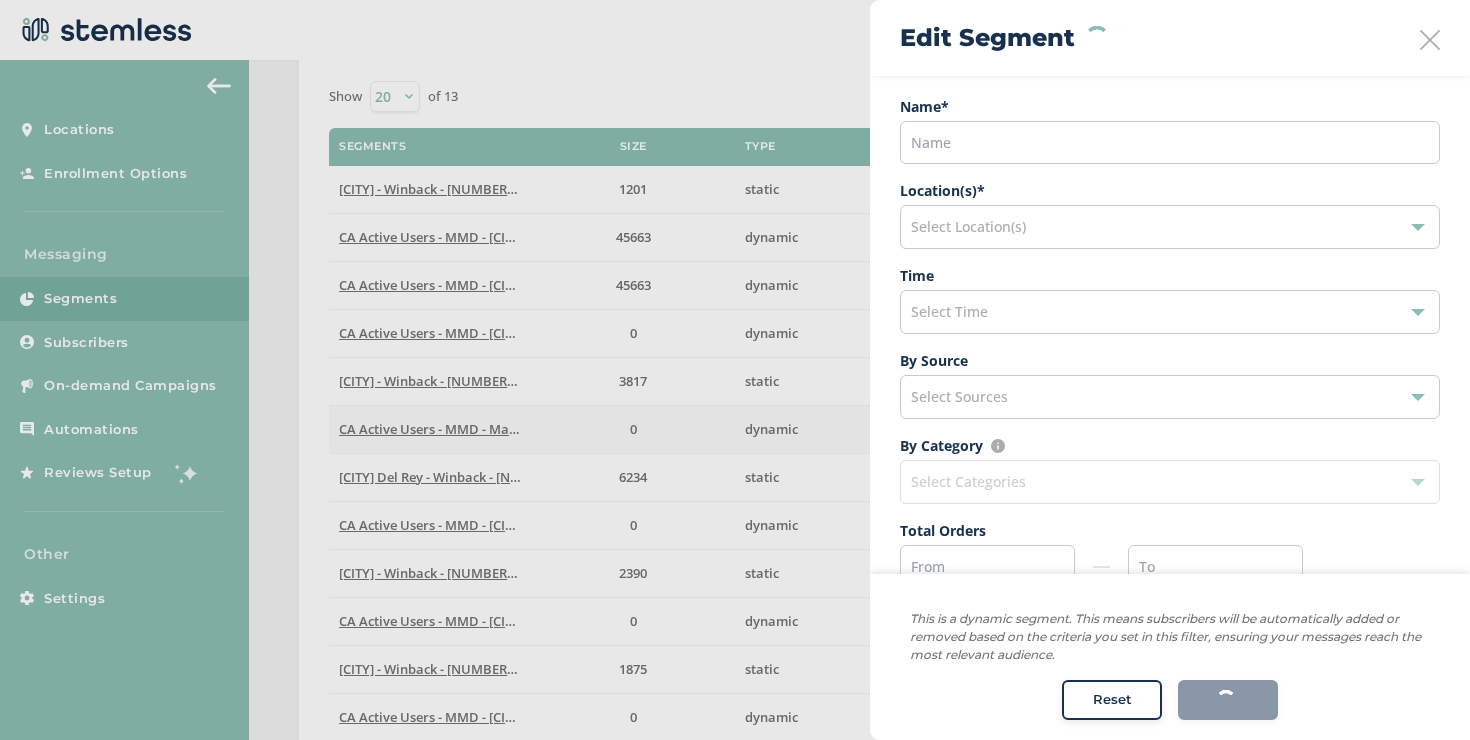 type on "CA Active Users" 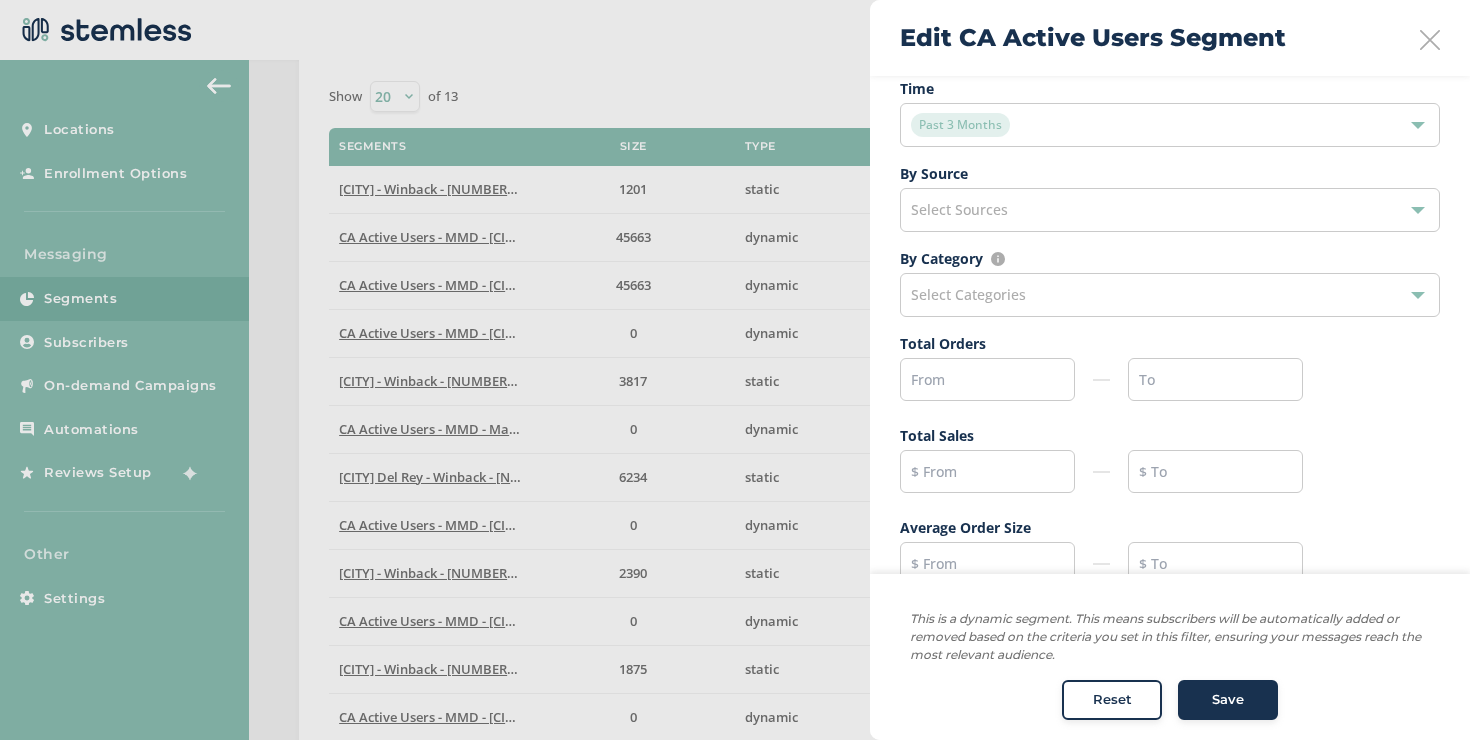 scroll, scrollTop: 317, scrollLeft: 0, axis: vertical 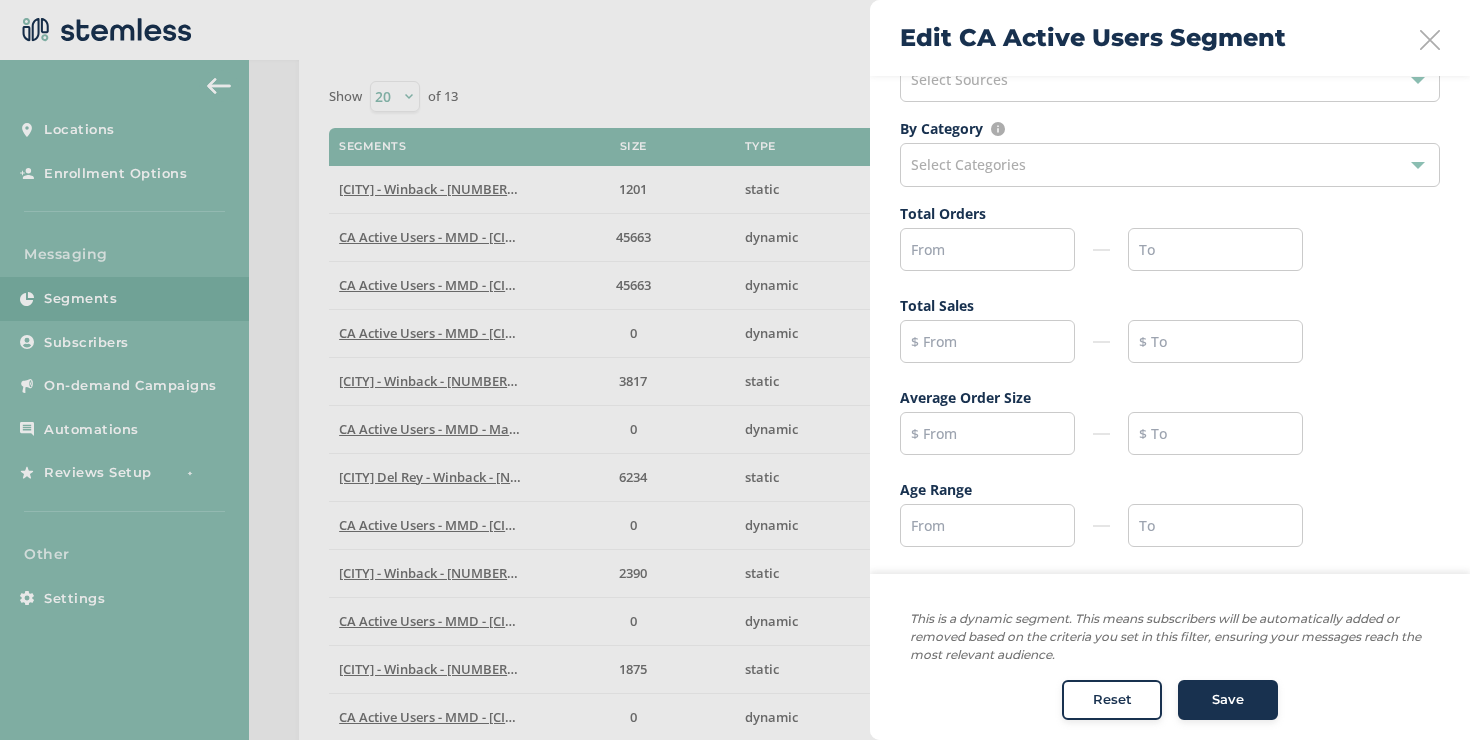 click on "Edit CA Active Users Segment" at bounding box center (1170, 38) 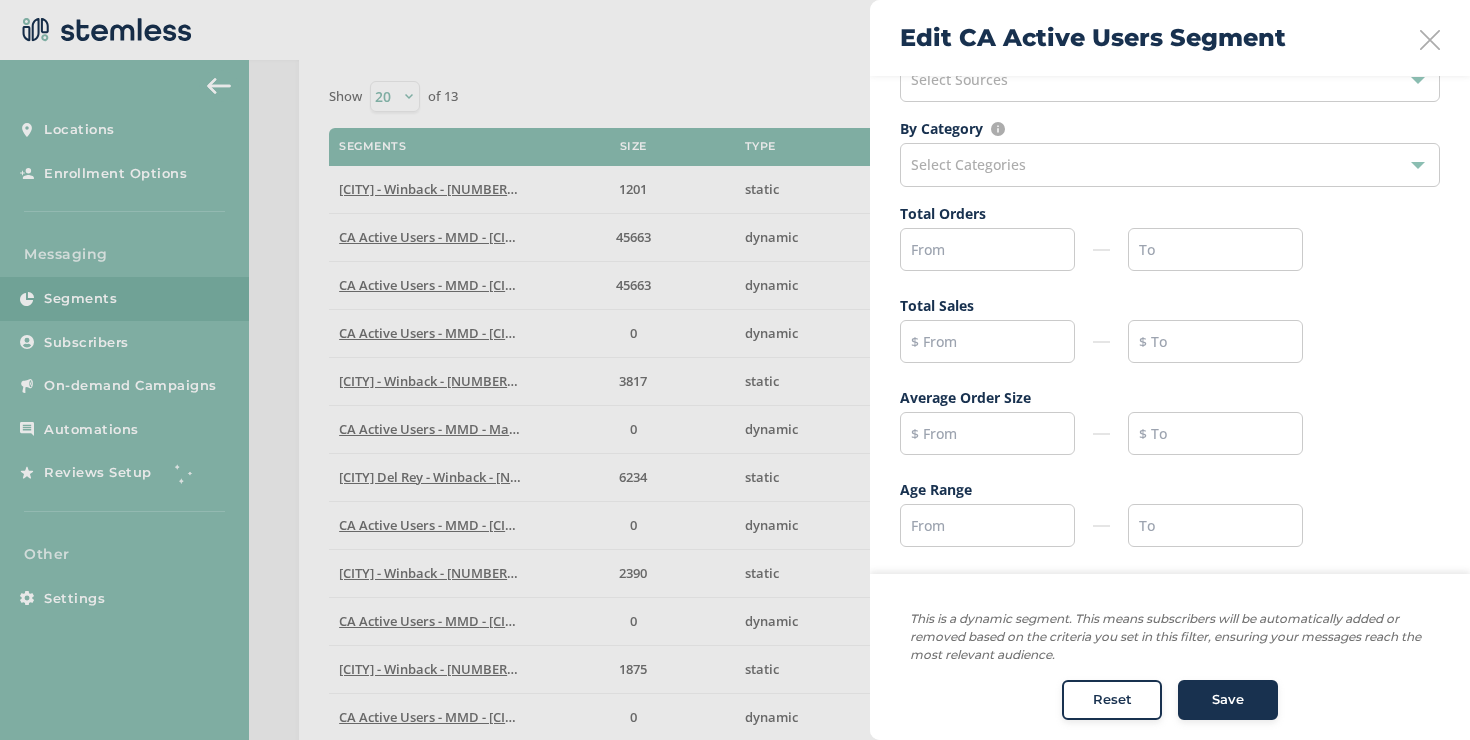 click at bounding box center [1430, 40] 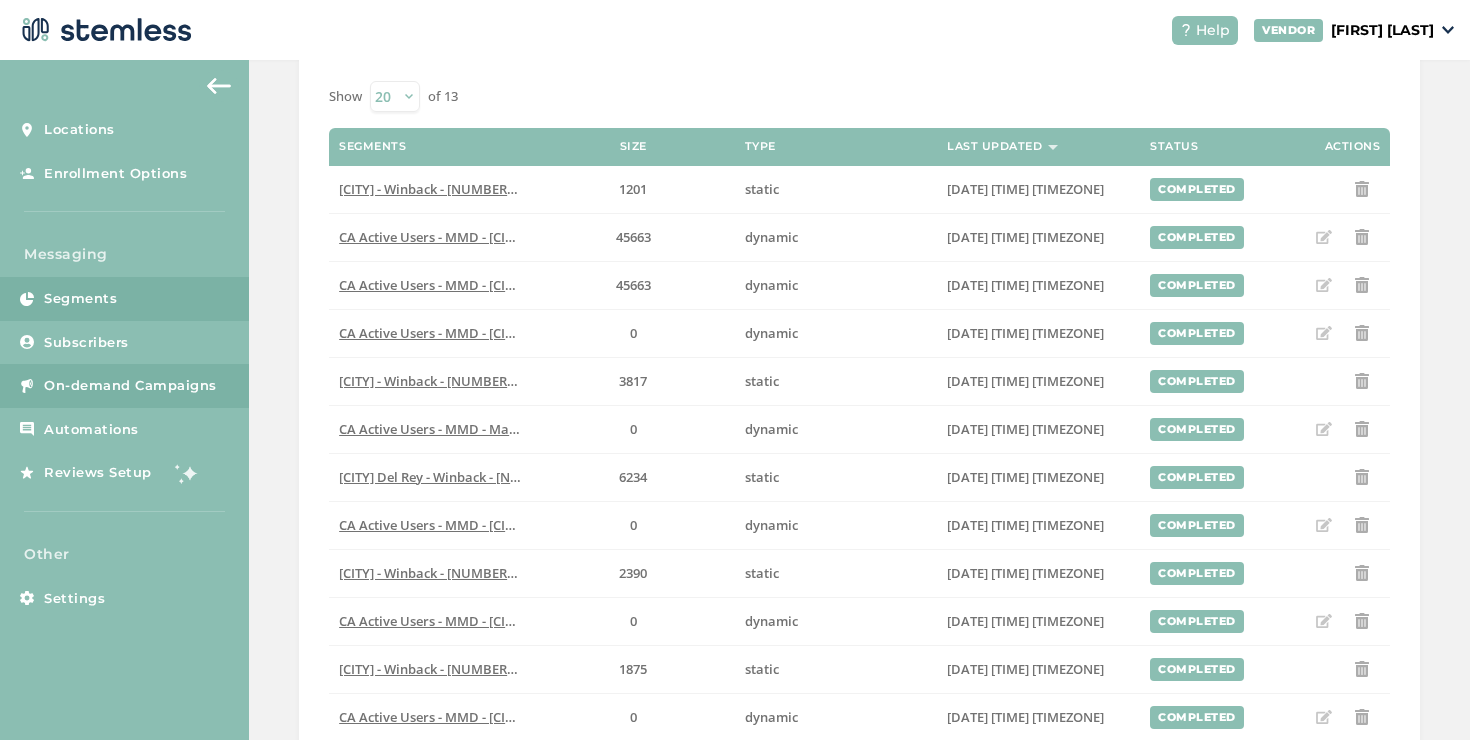 click on "On-demand Campaigns" at bounding box center (130, 386) 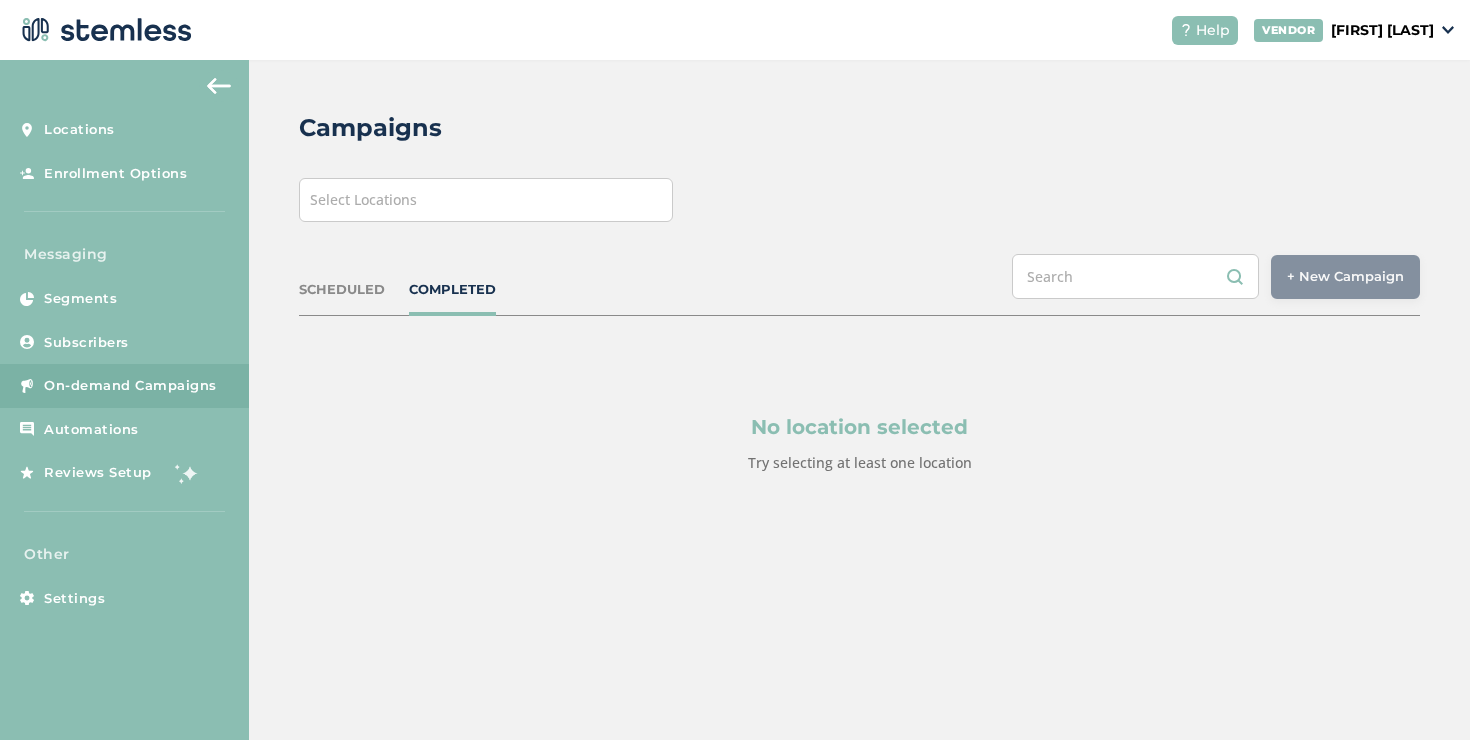 scroll, scrollTop: 0, scrollLeft: 0, axis: both 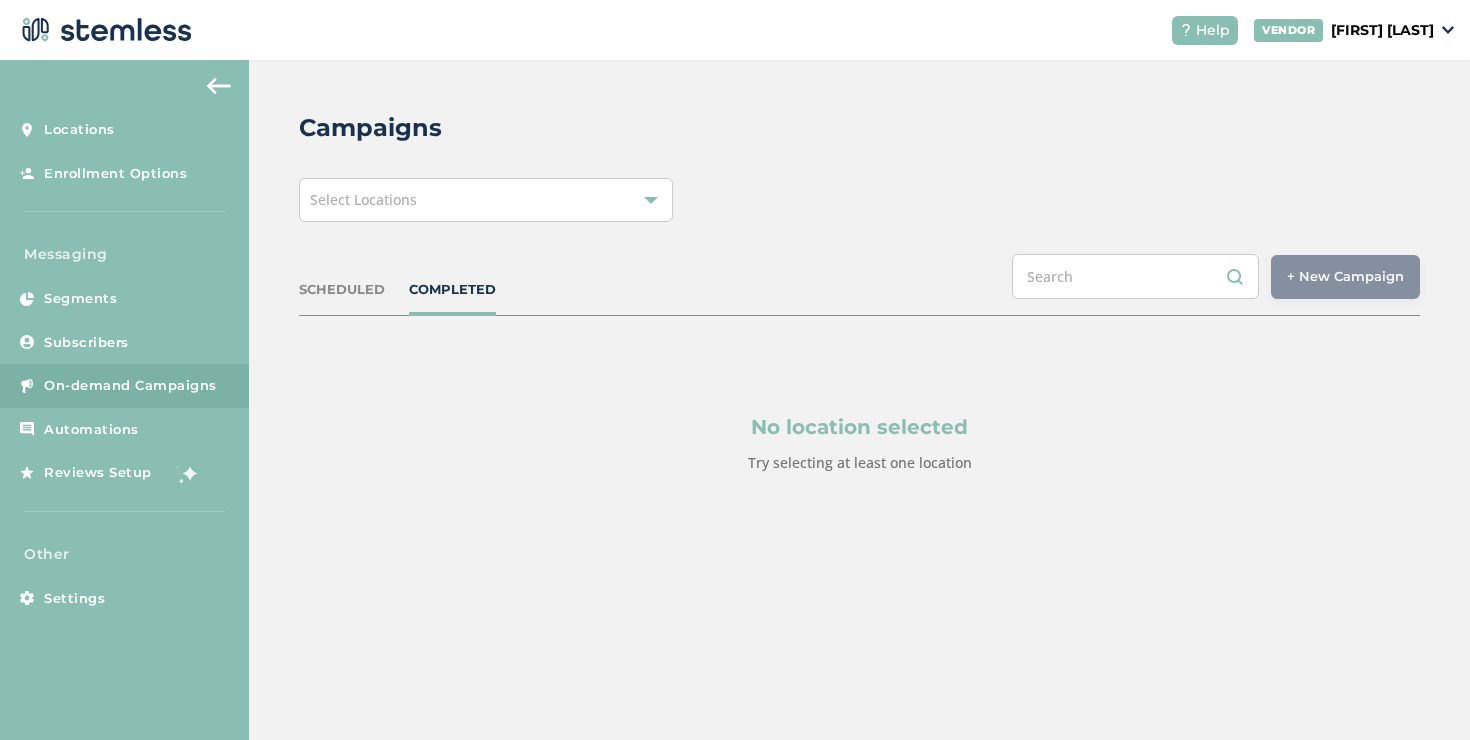 click on "SCHEDULED" at bounding box center [342, 290] 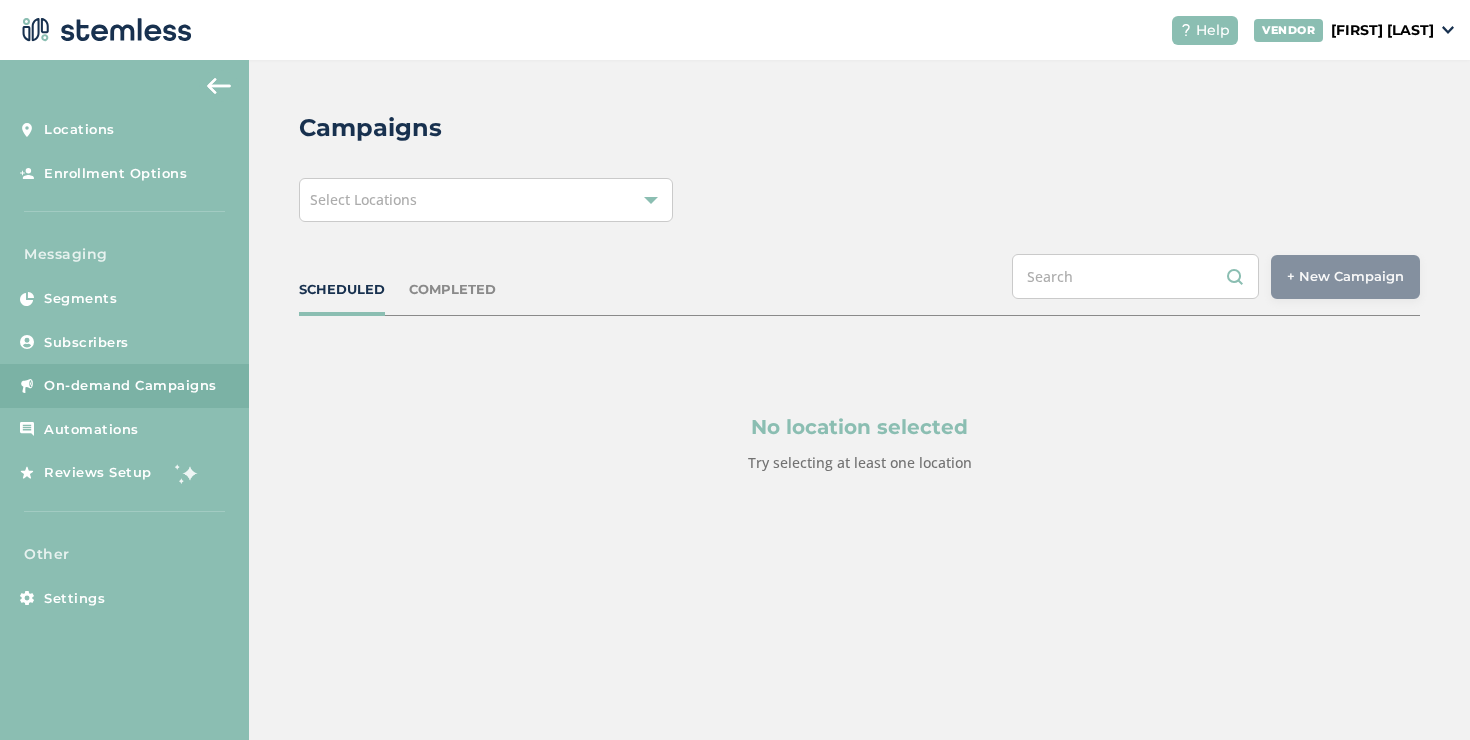 click on "Select Locations" at bounding box center (486, 200) 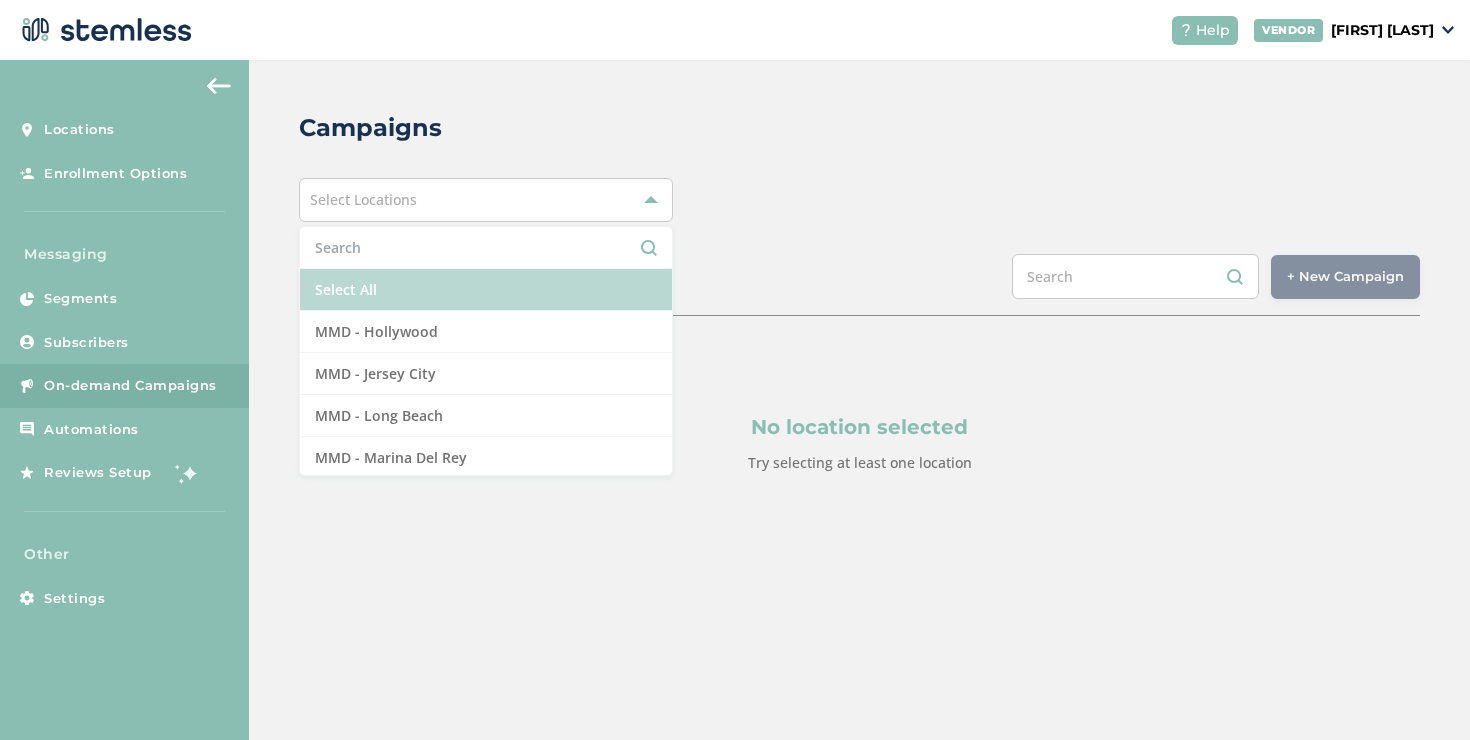 click on "Select All" at bounding box center [486, 290] 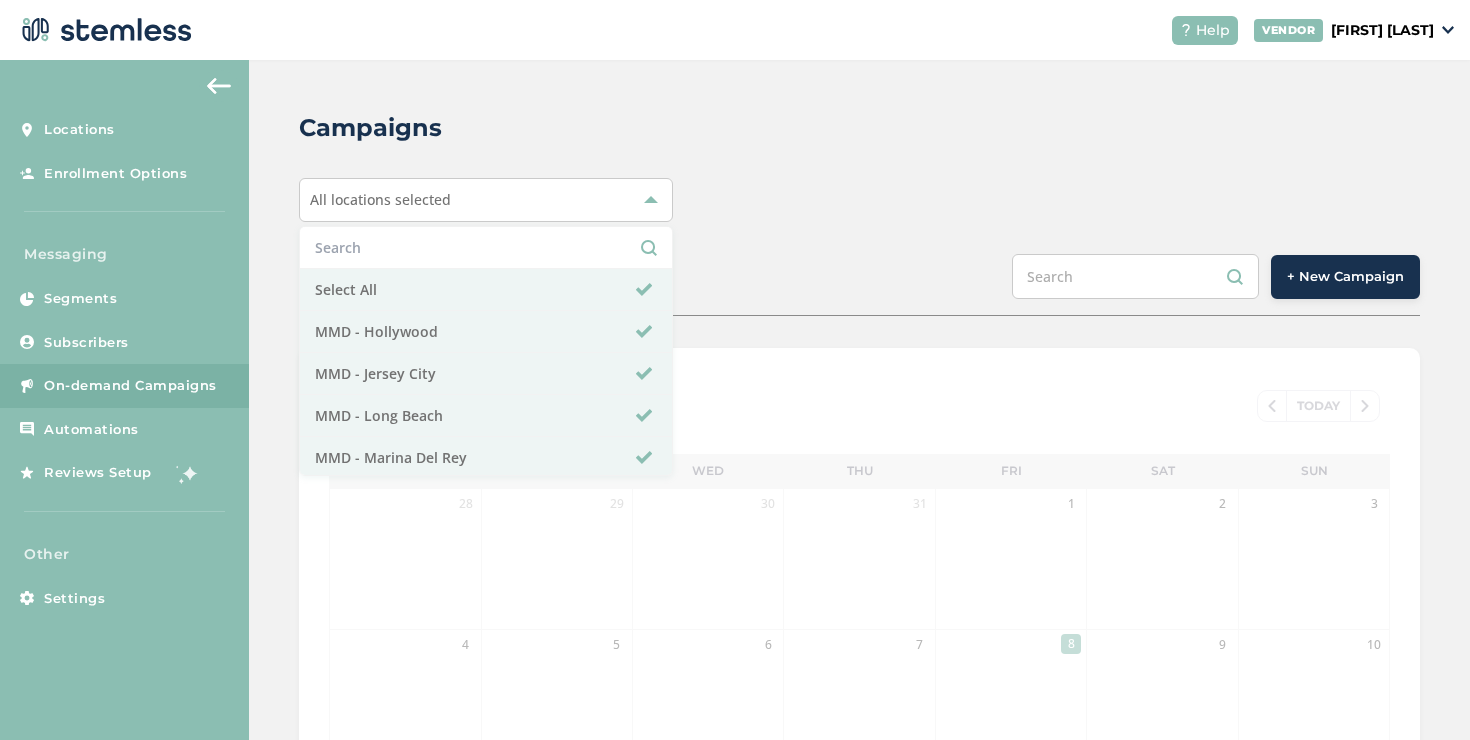 click on "SCHEDULED   COMPLETED  + New Campaign" at bounding box center [859, 285] 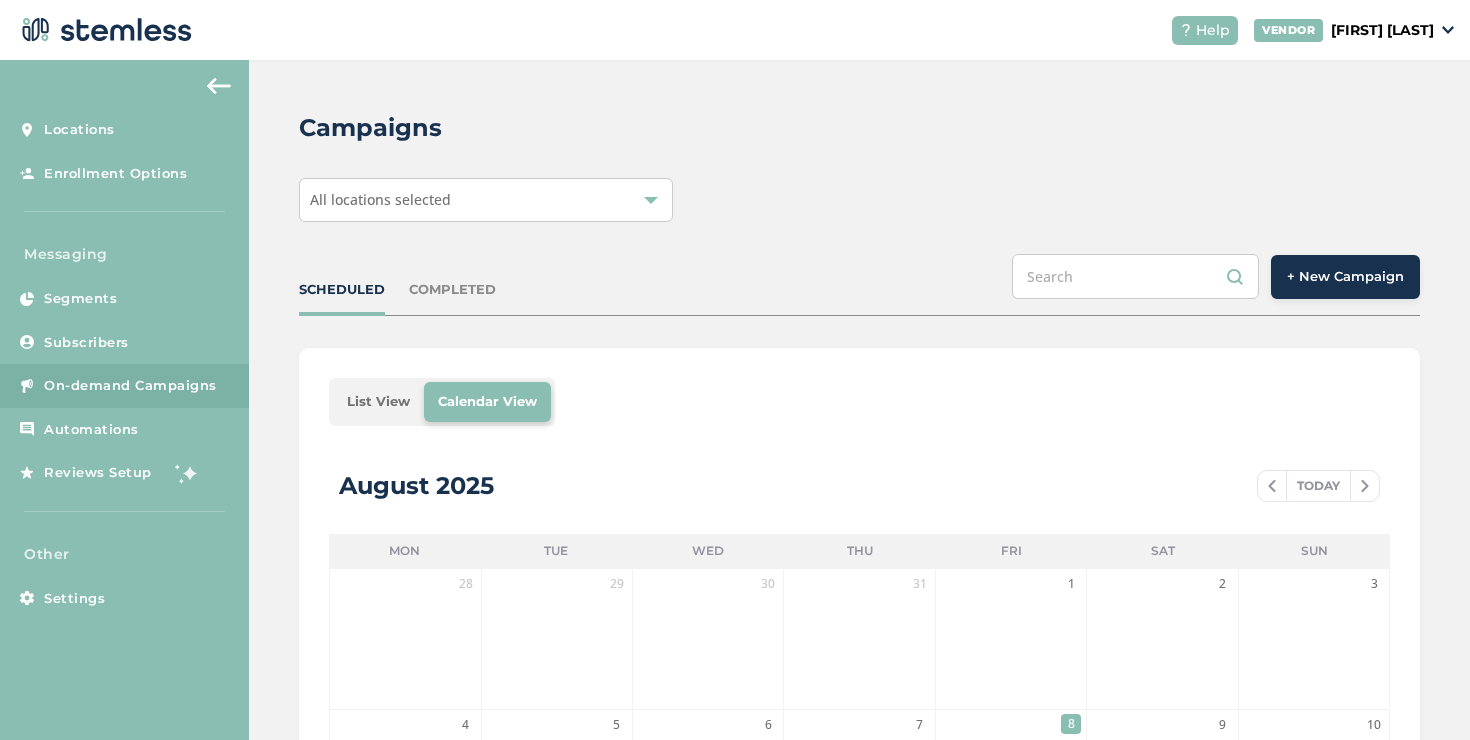 click on "List View" at bounding box center (378, 402) 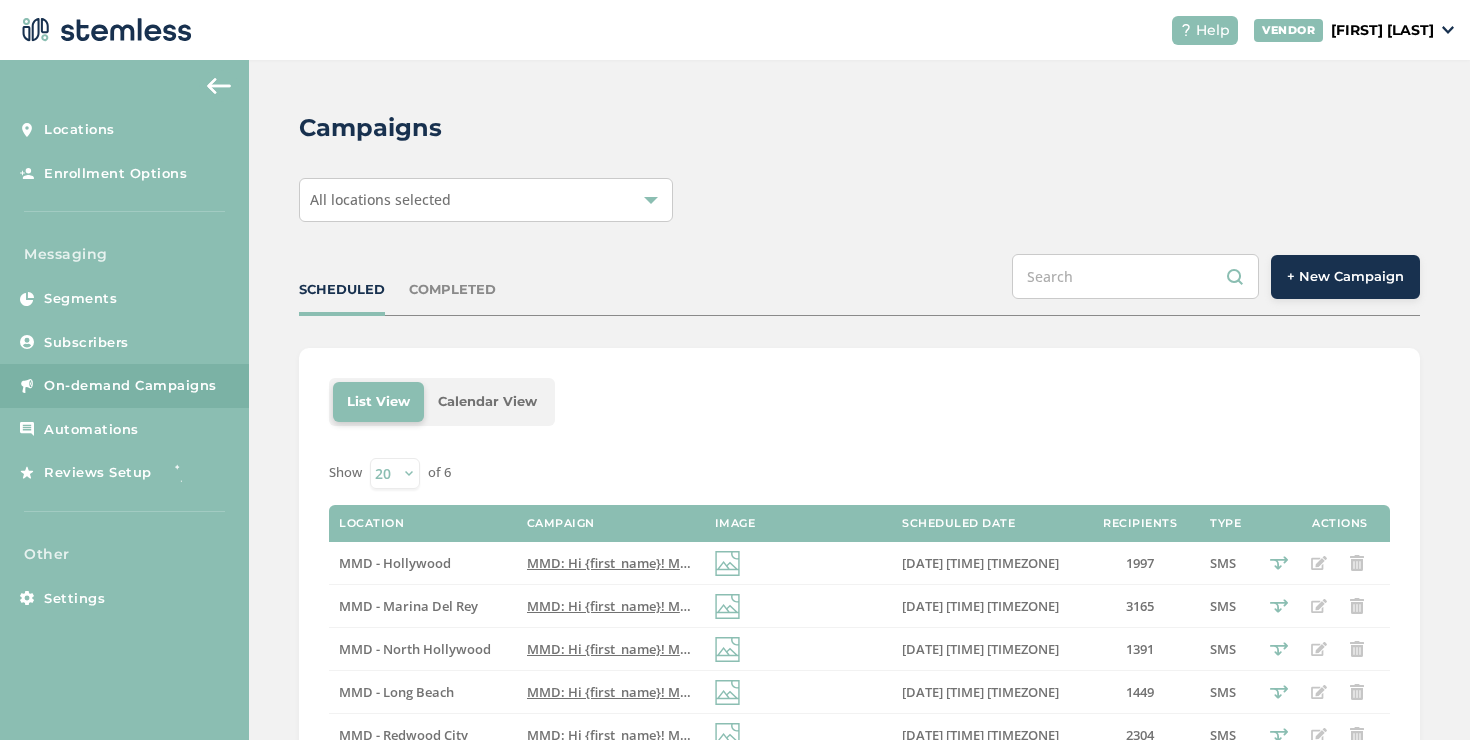 scroll, scrollTop: 140, scrollLeft: 0, axis: vertical 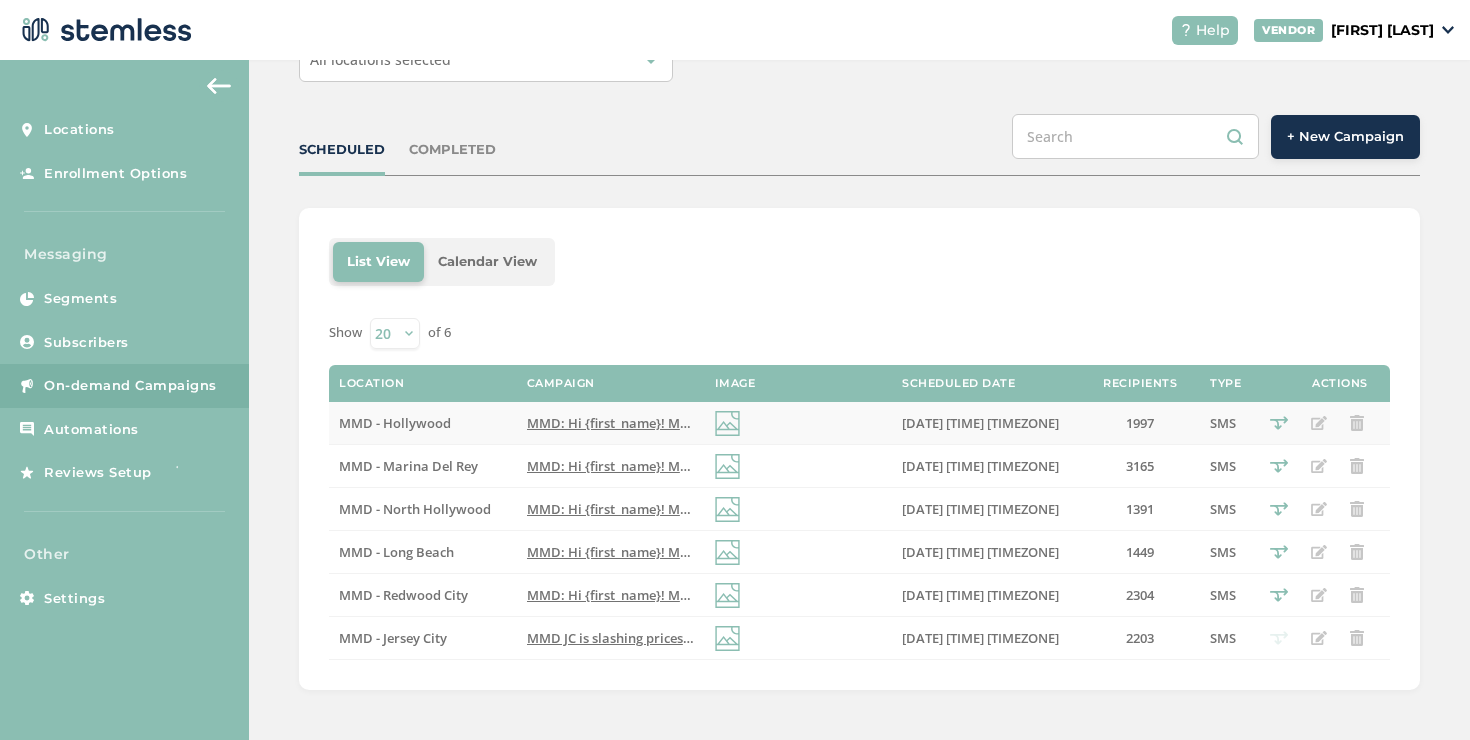 click on "MMD: Hi {first_name}! MMD is offering BOGO 40% OFF STOREWIDE (all products & brands) until the end of Aug! 😎 Reply END to cancel" at bounding box center (941, 423) 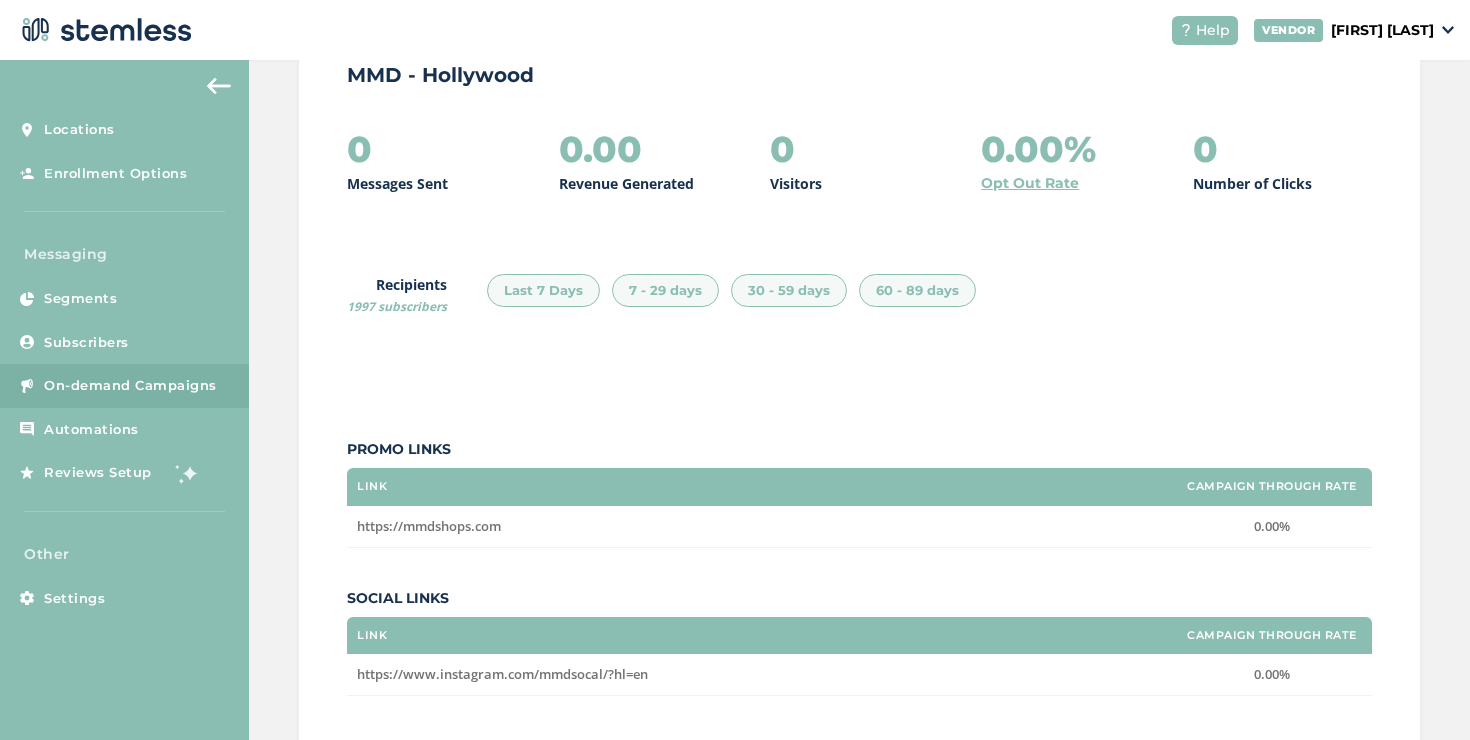 scroll, scrollTop: 0, scrollLeft: 0, axis: both 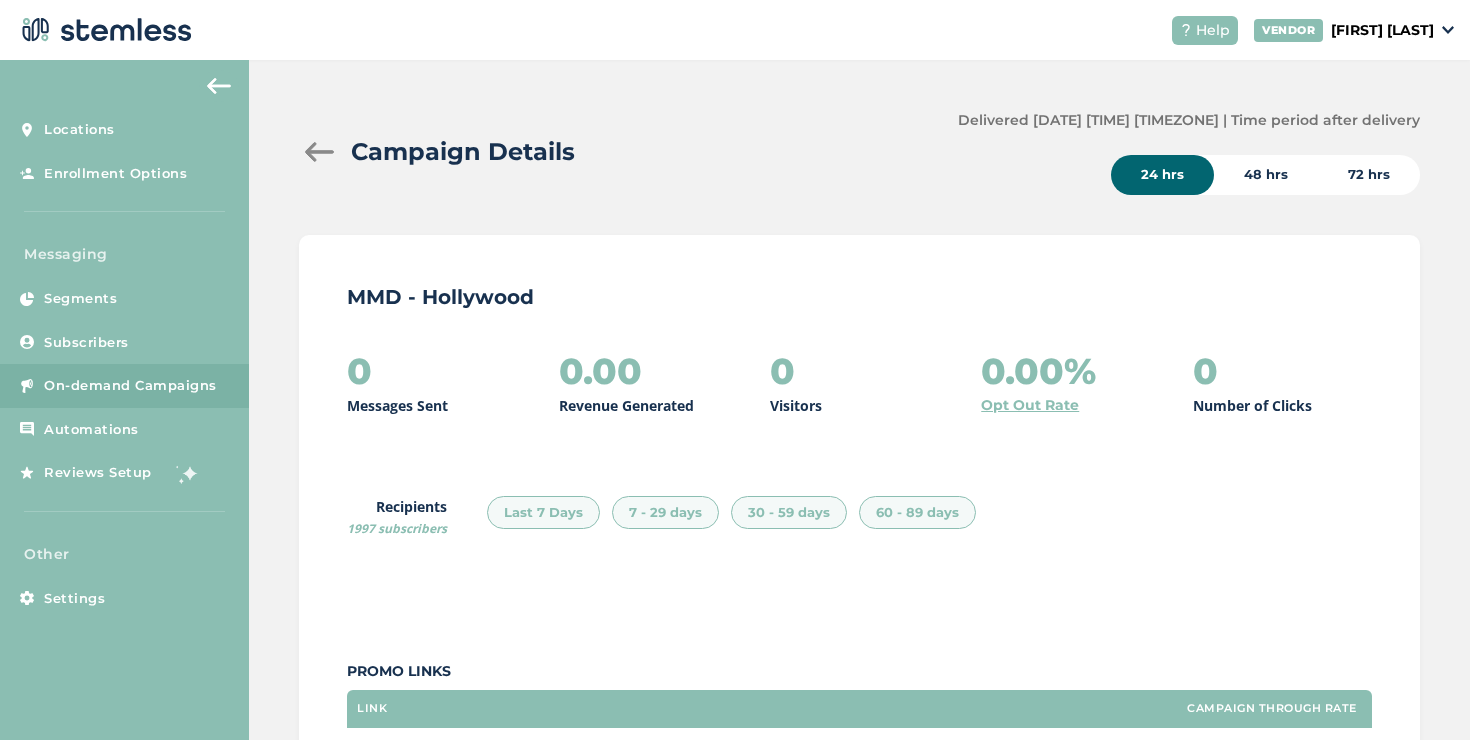 click at bounding box center [319, 152] 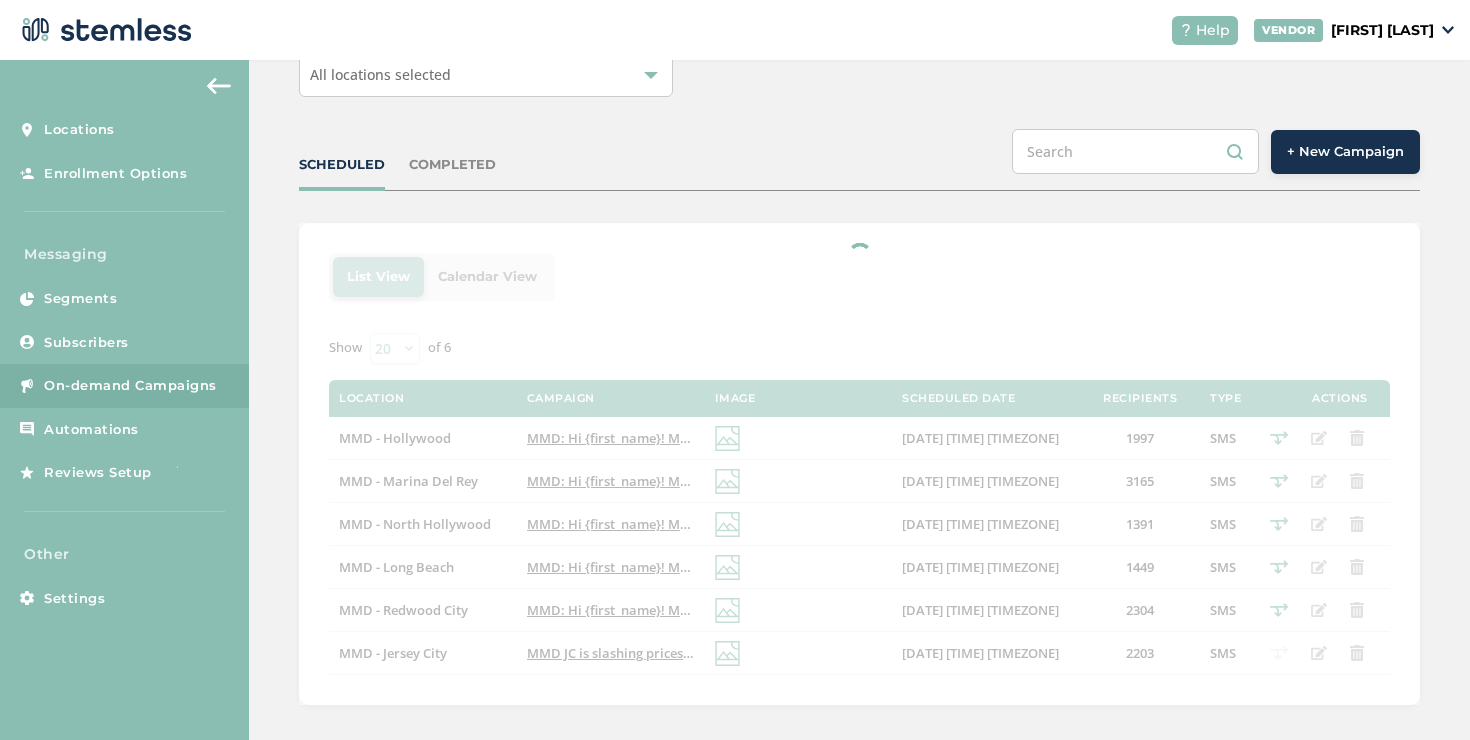 scroll, scrollTop: 140, scrollLeft: 0, axis: vertical 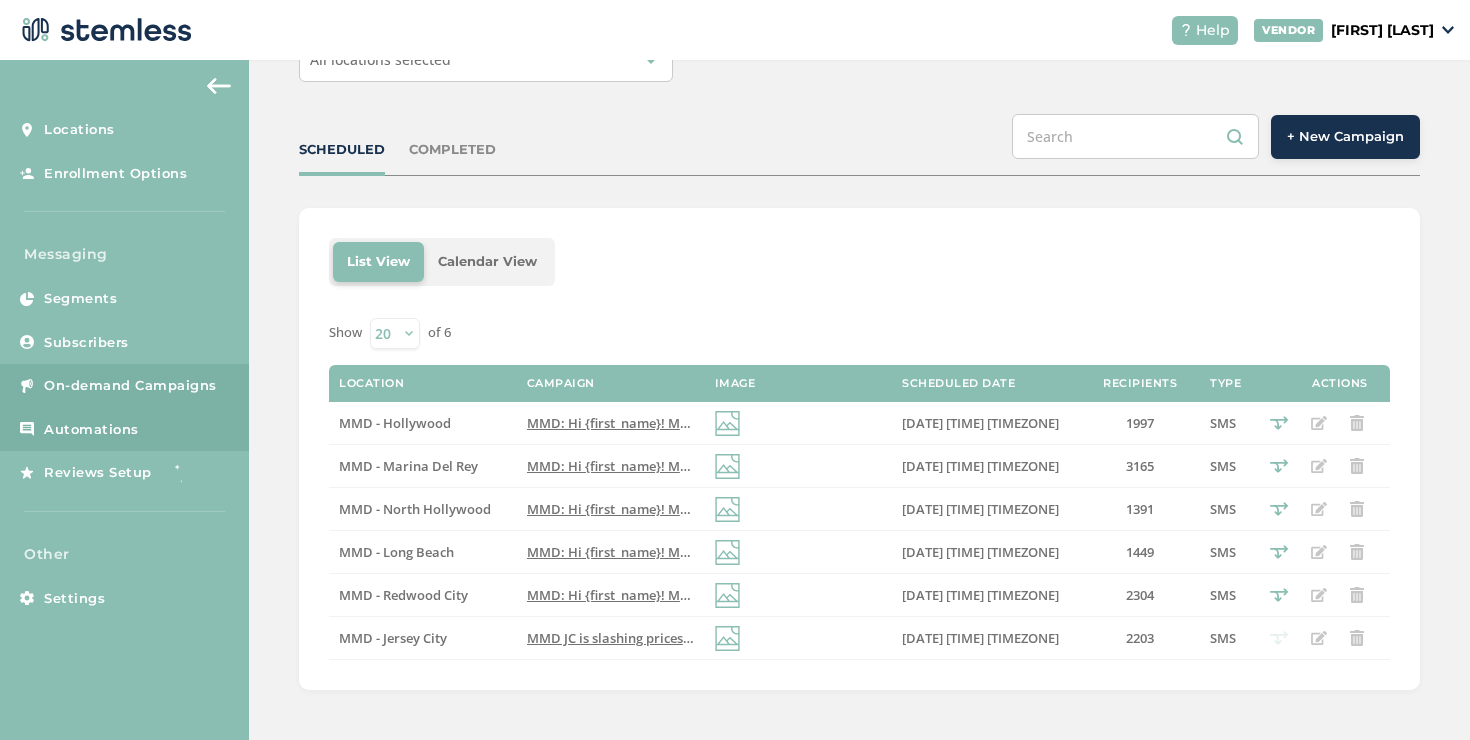 click on "Automations" at bounding box center (91, 430) 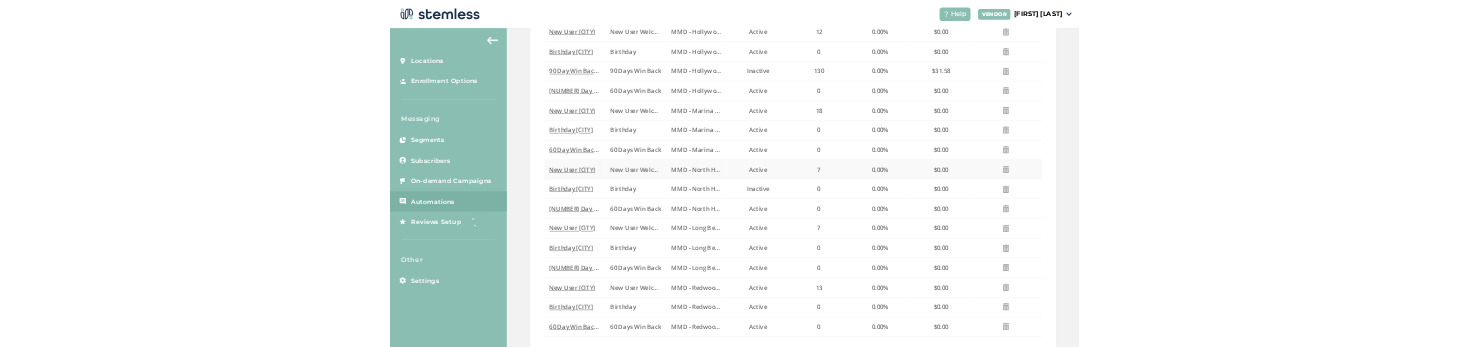 scroll, scrollTop: 497, scrollLeft: 0, axis: vertical 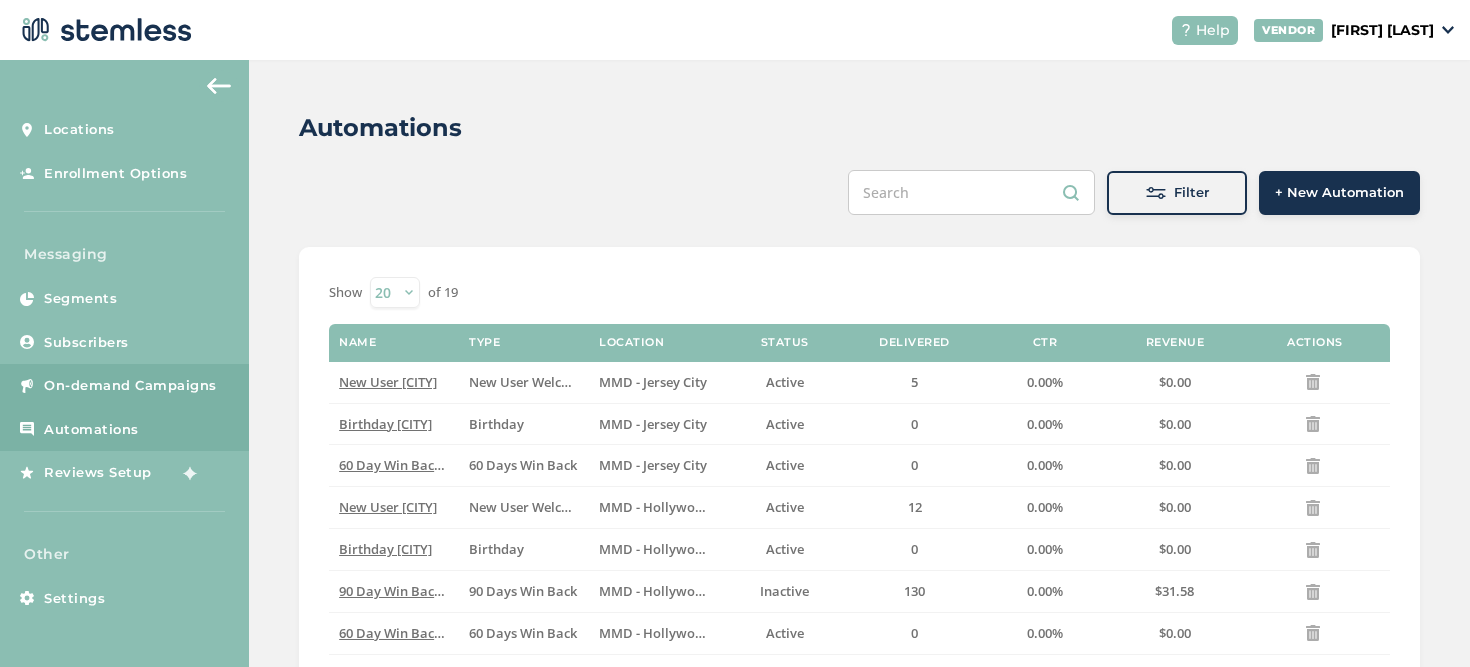 click on "On-demand Campaigns" at bounding box center (130, 386) 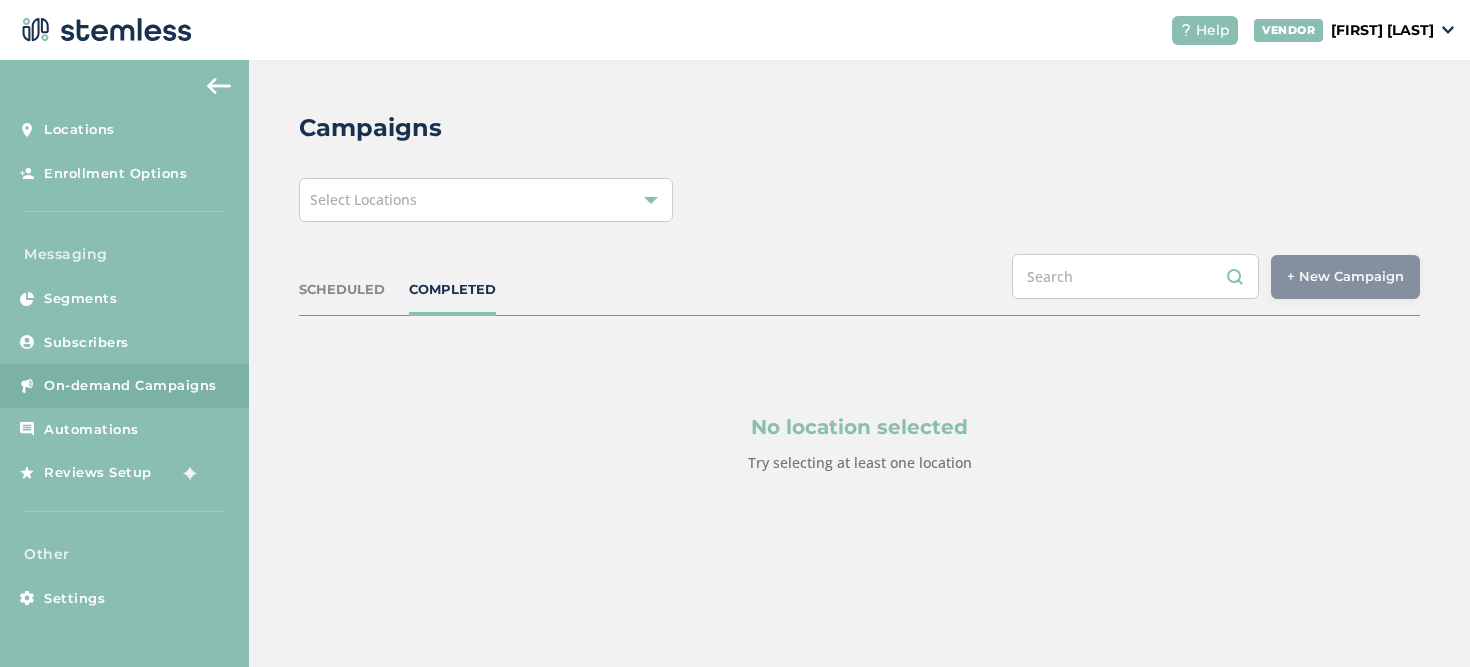 click on "SCHEDULED" at bounding box center (342, 290) 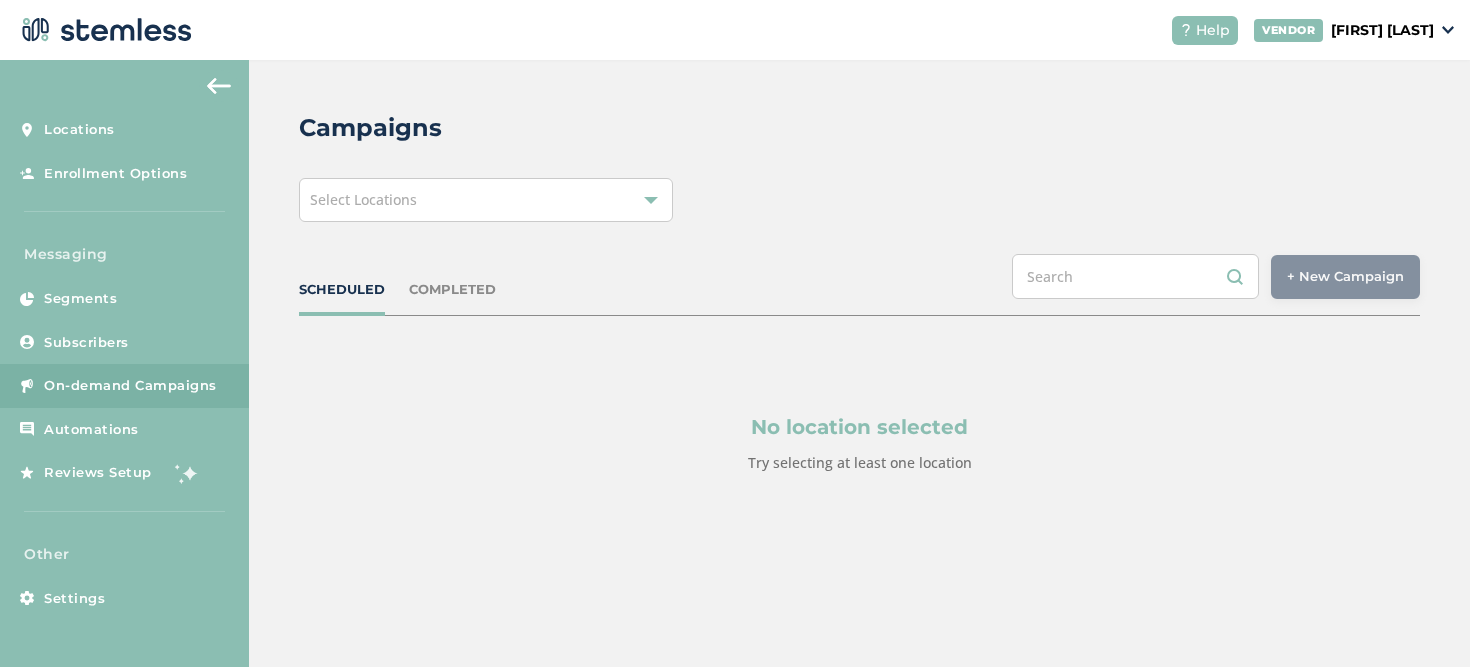 click on "SCHEDULED" at bounding box center [342, 290] 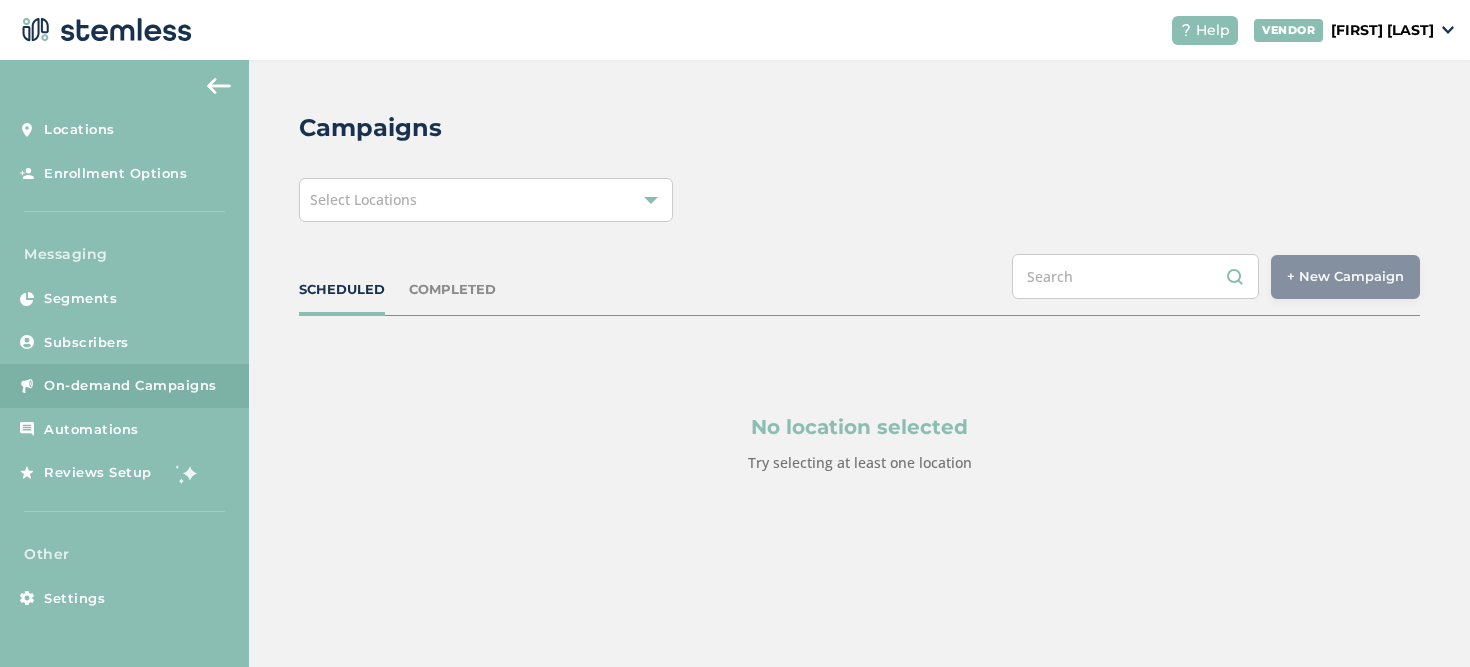 click on "Select Locations" at bounding box center (486, 200) 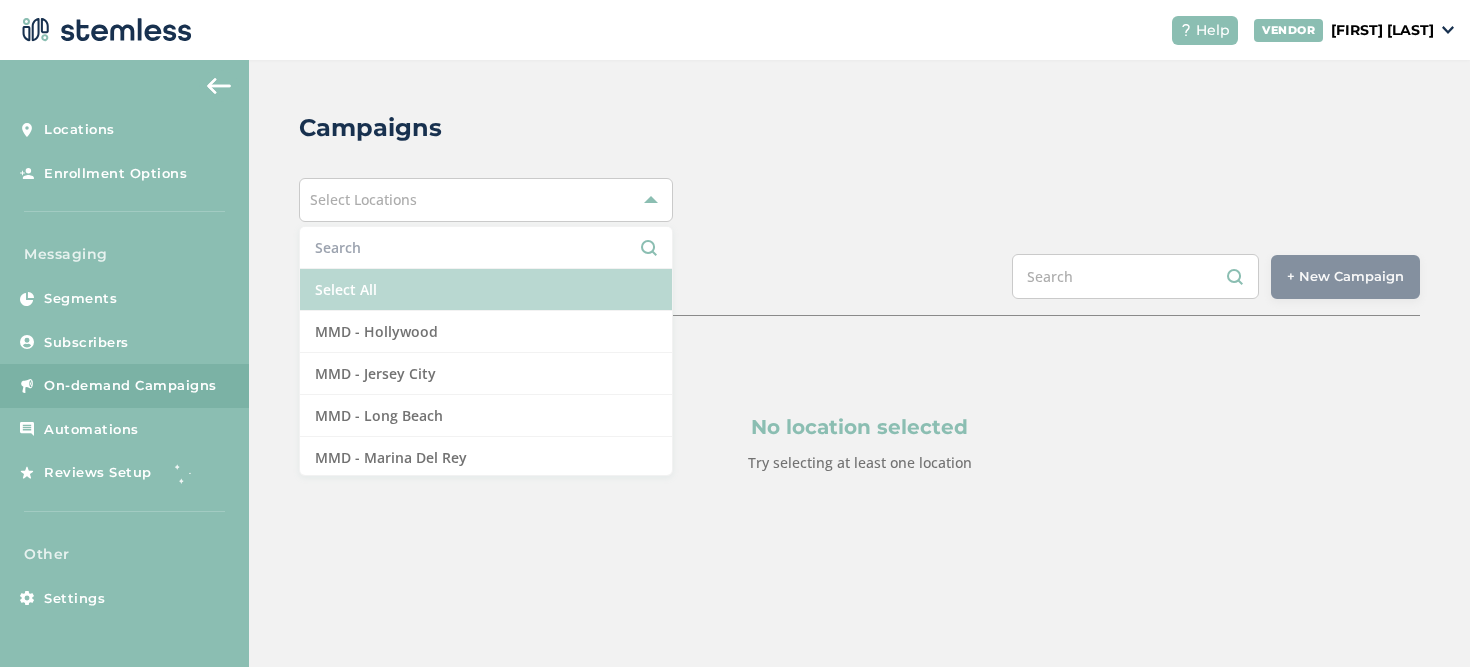 click on "Select All" at bounding box center (486, 290) 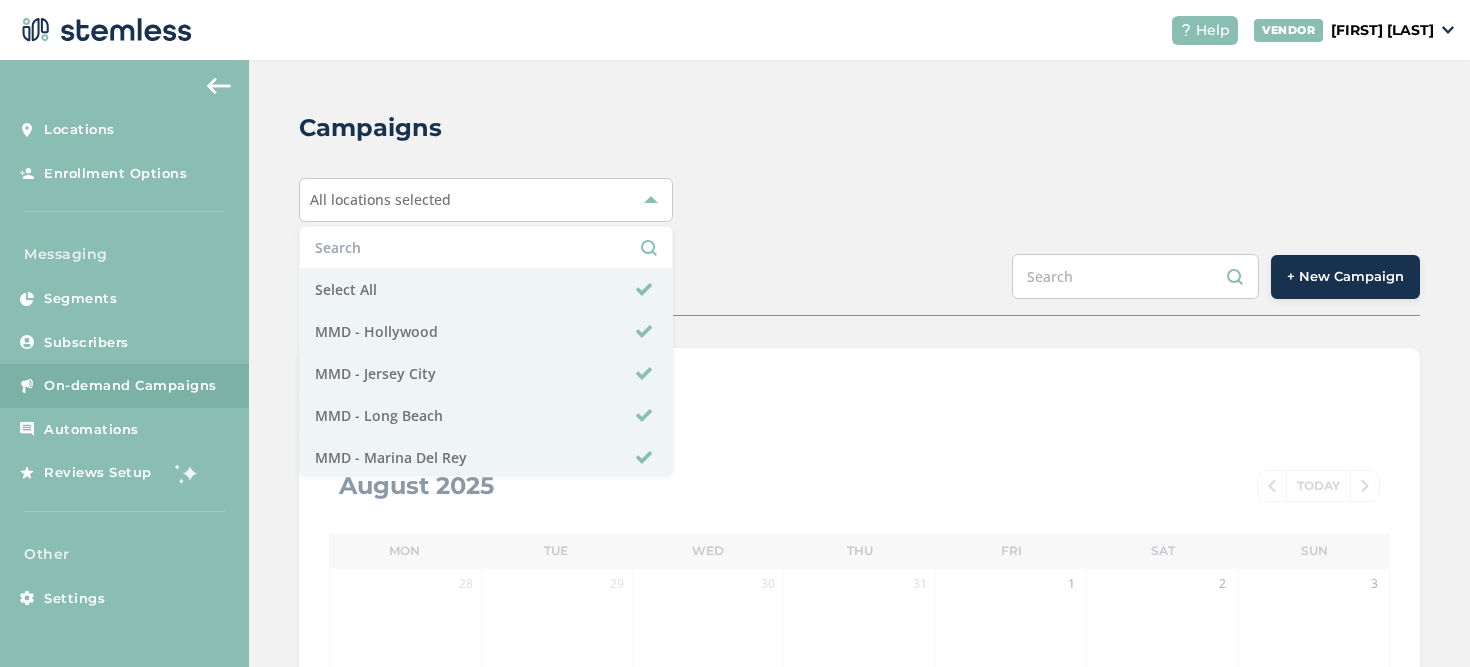 click on "Campaigns All locations selected  Select All   MMD - Hollywood   MMD - Jersey City   MMD - Long Beach   MMD - Marina Del Rey   MMD - North Hollywood   MMD - Redwood City   SCHEDULED   COMPLETED  + New Campaign  List View   Calendar View   August 2025  TODAY Mon Tue Wed Thu Fri Sat Sun 28 29 30 31 1 2 3 4 5 6 7 8 9 10 11 12 13 14 15 16 17 18 19 20 21 22 23 24 25 26 27 28 29 30 31" at bounding box center (859, 707) 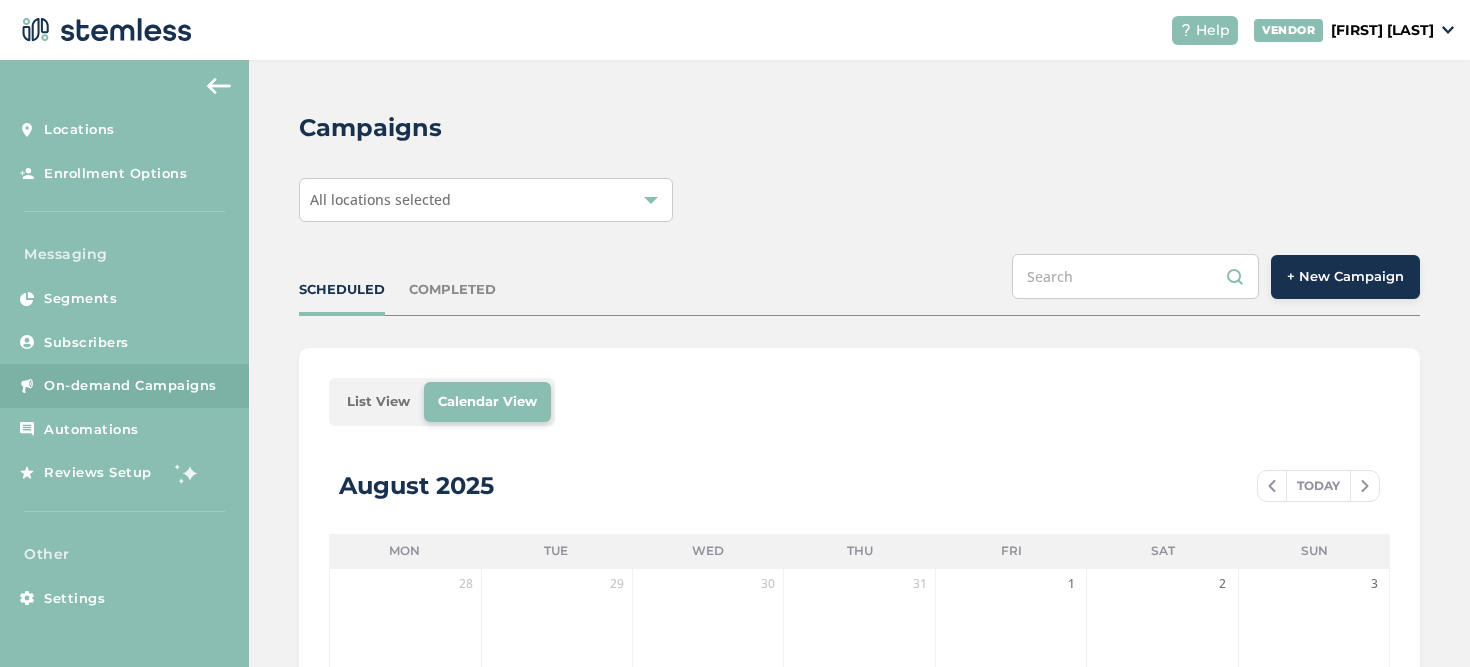 click on "List View" at bounding box center [378, 402] 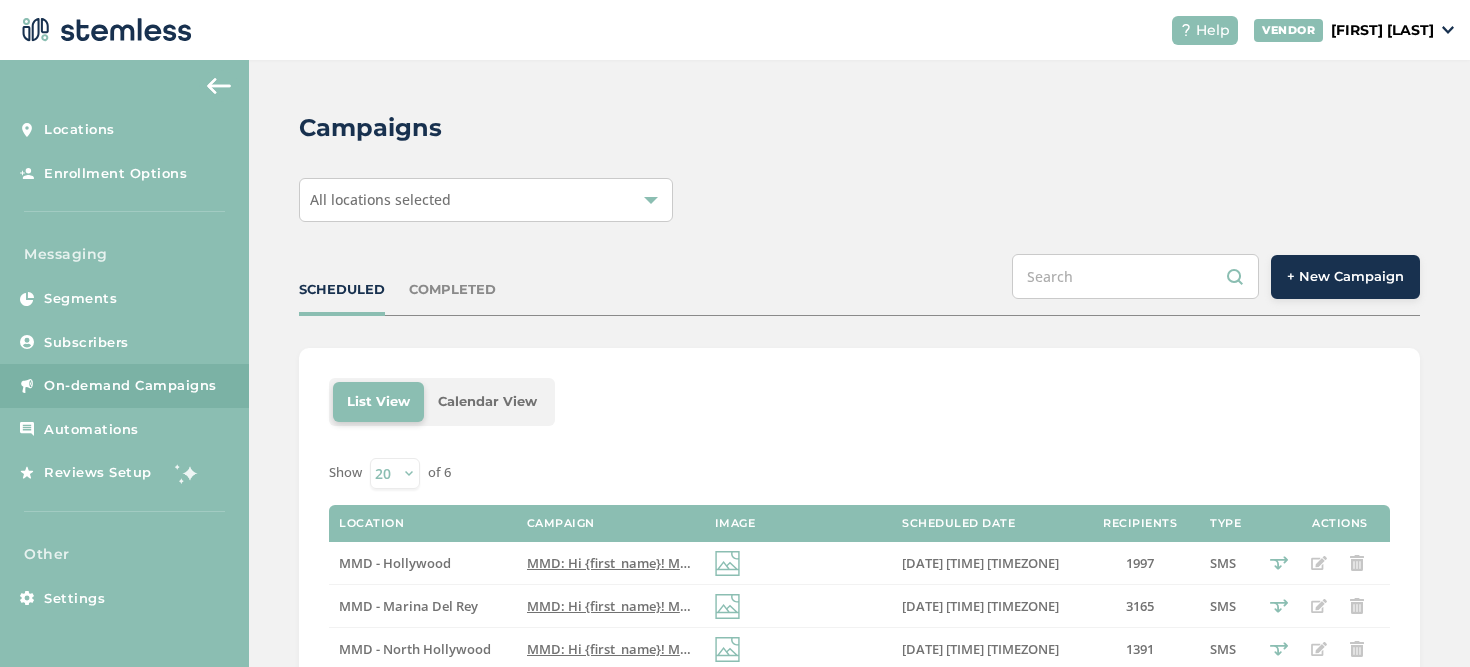 scroll, scrollTop: 213, scrollLeft: 0, axis: vertical 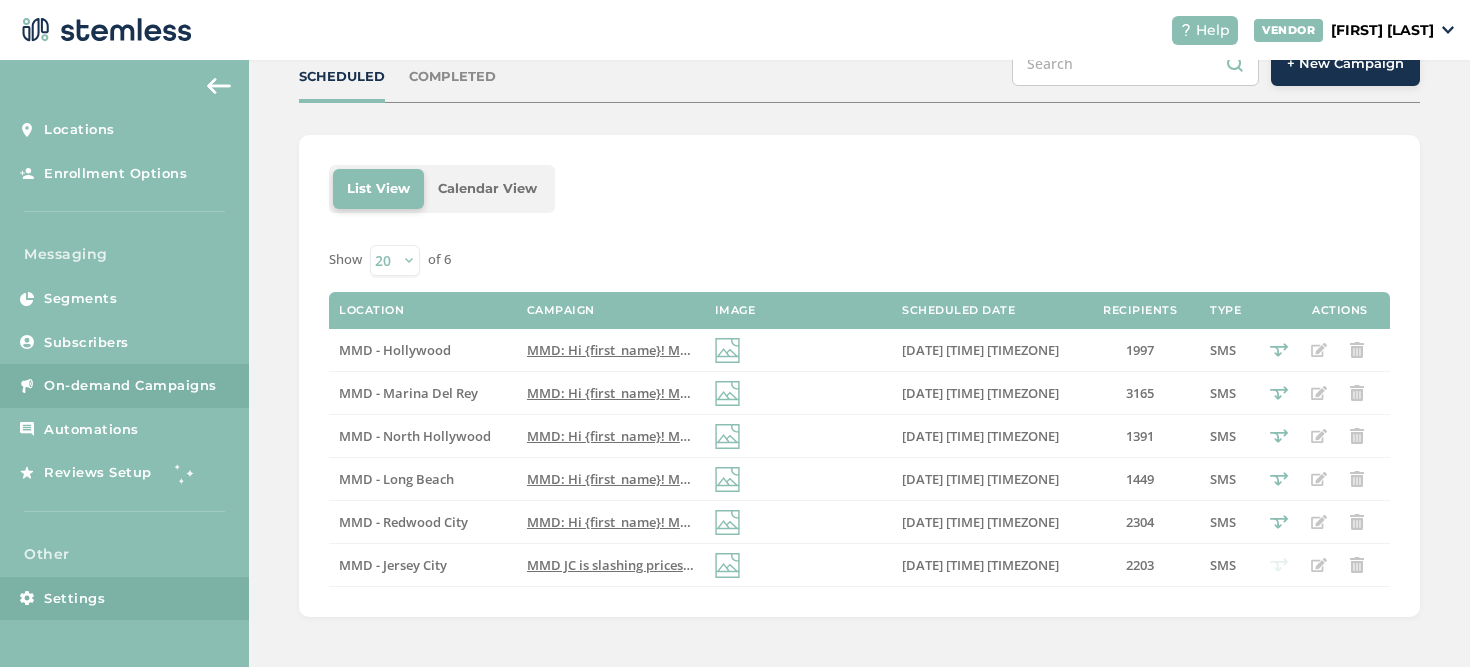 click on "Settings" at bounding box center [124, 599] 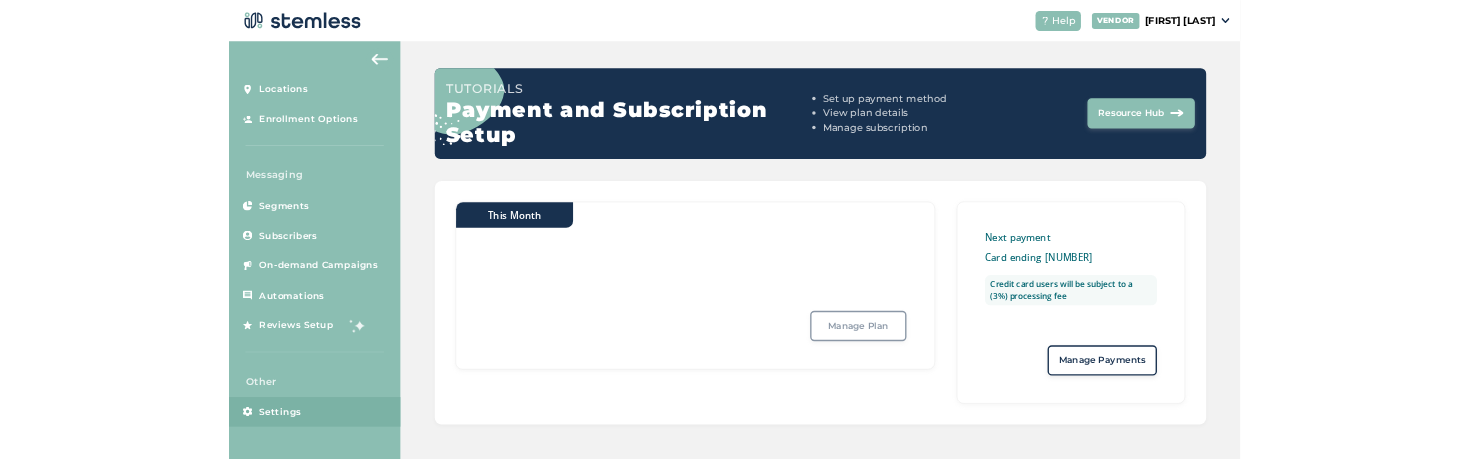 scroll, scrollTop: 57, scrollLeft: 0, axis: vertical 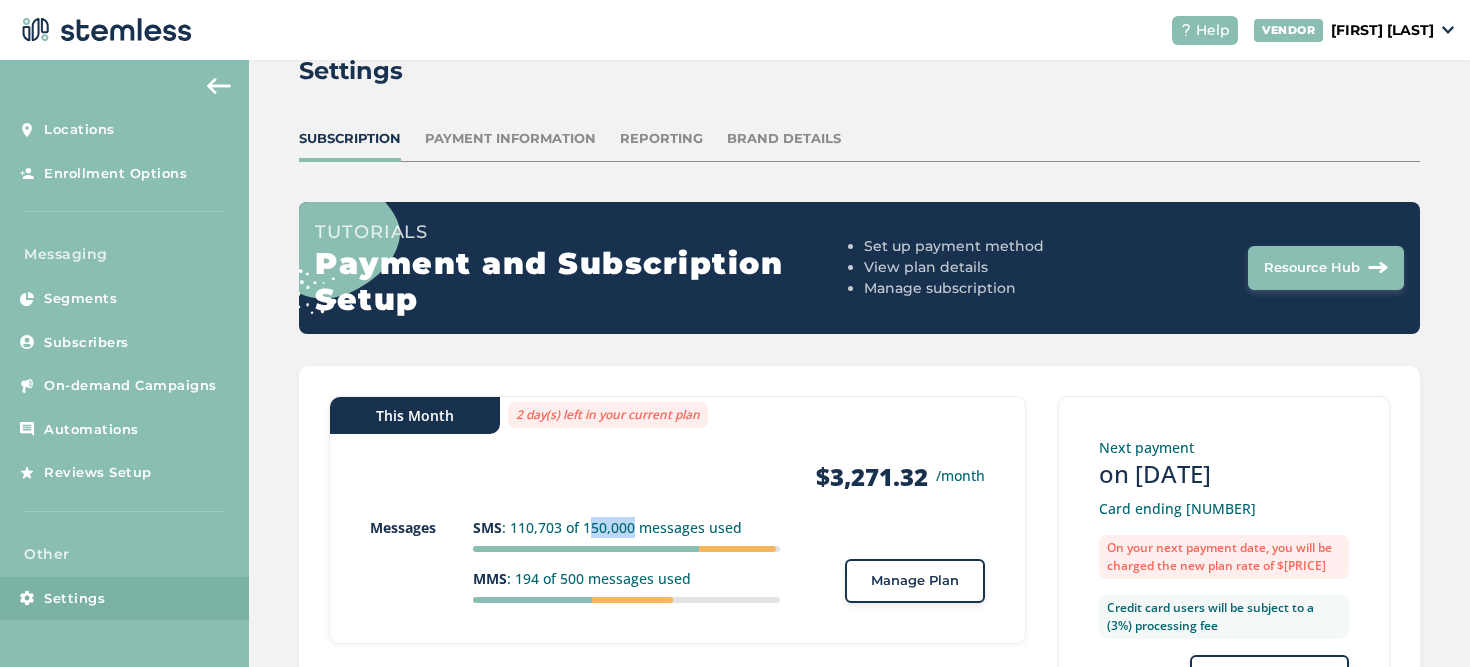 copy on "50,000" 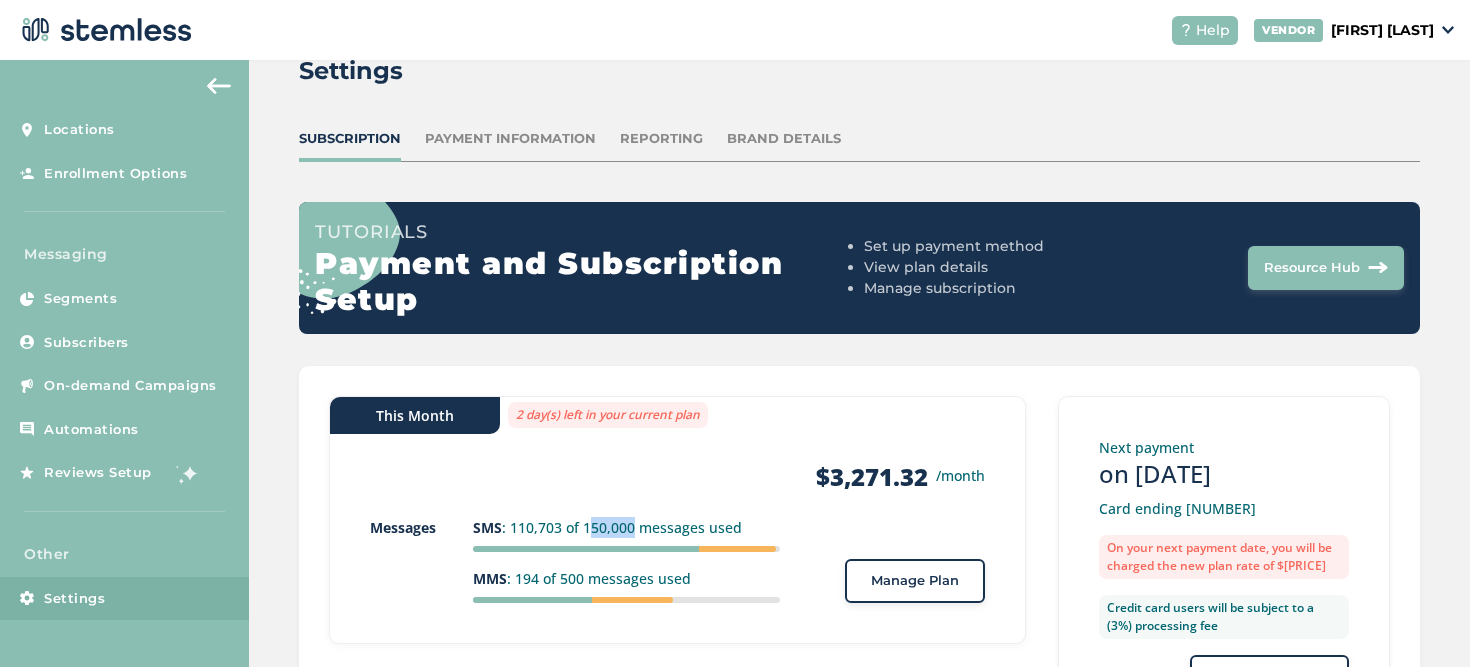 drag, startPoint x: 628, startPoint y: 529, endPoint x: 585, endPoint y: 529, distance: 43 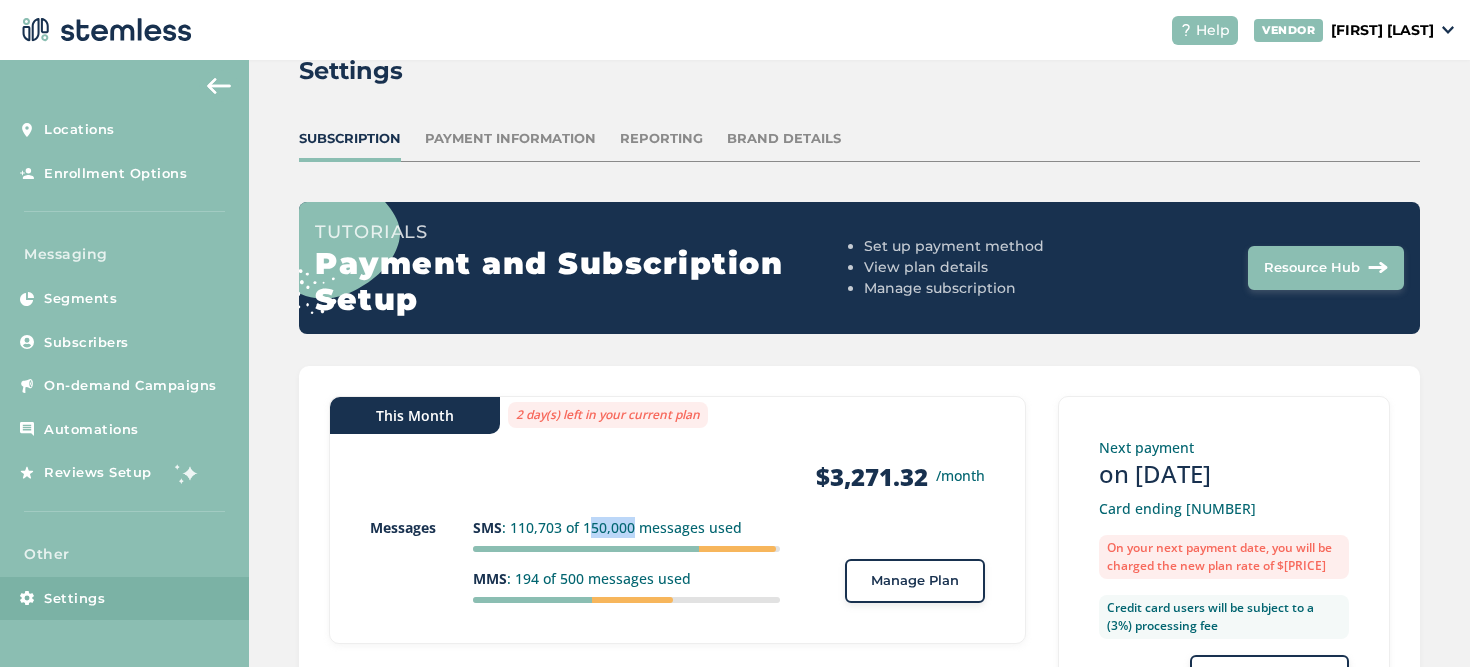click on "SMS : 110,703 of 150,000 messages used" at bounding box center (626, 527) 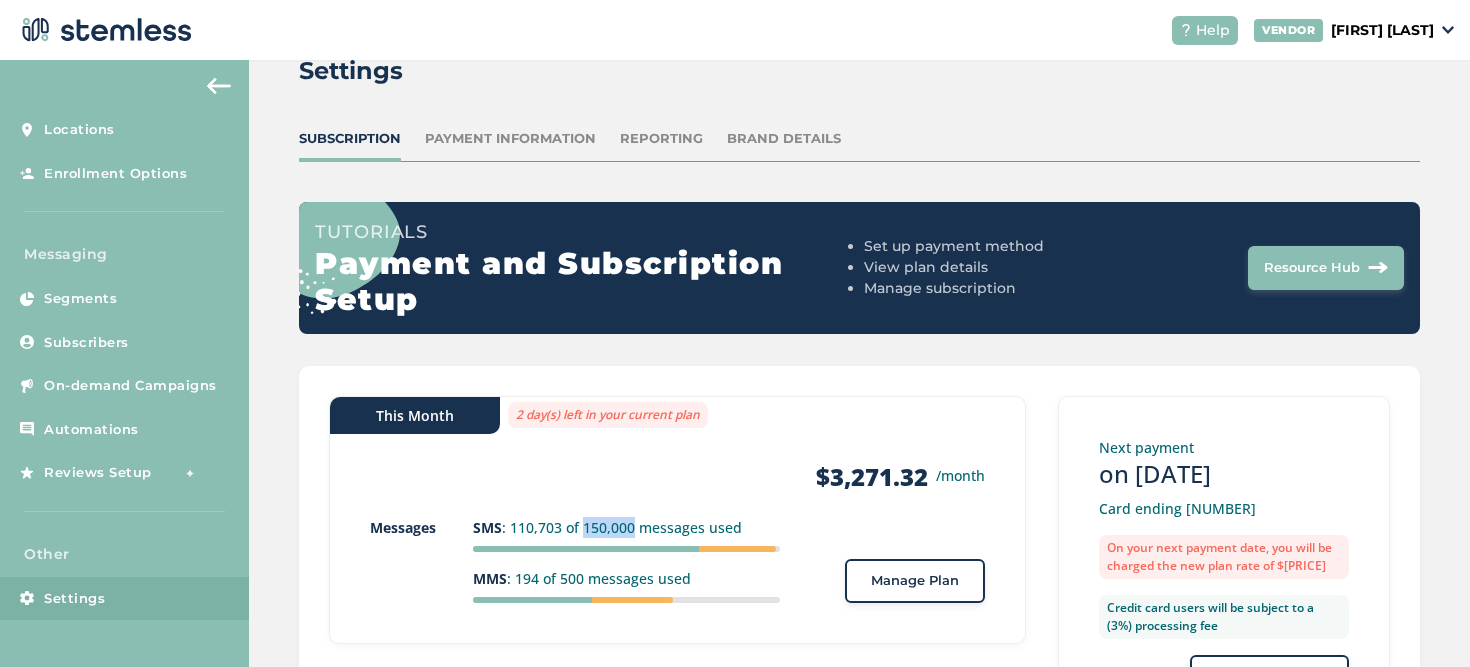 copy on "150,000" 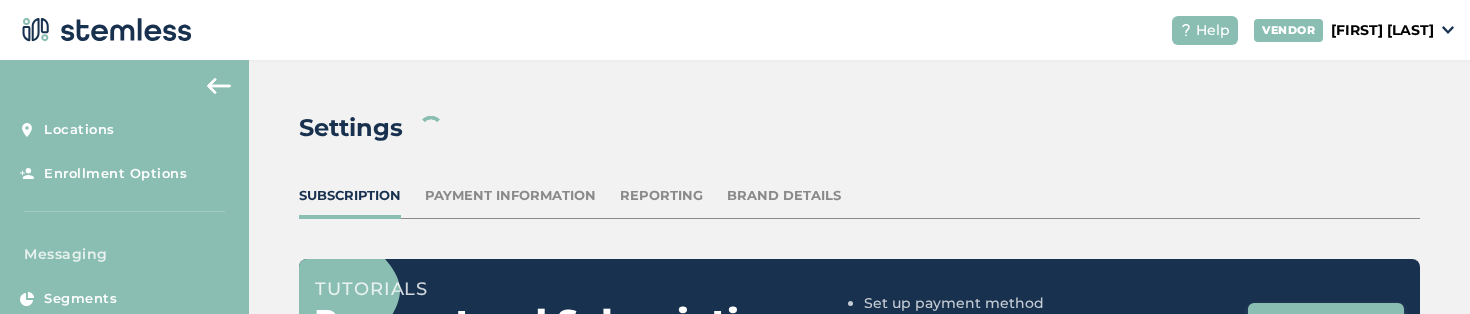scroll, scrollTop: 0, scrollLeft: 0, axis: both 